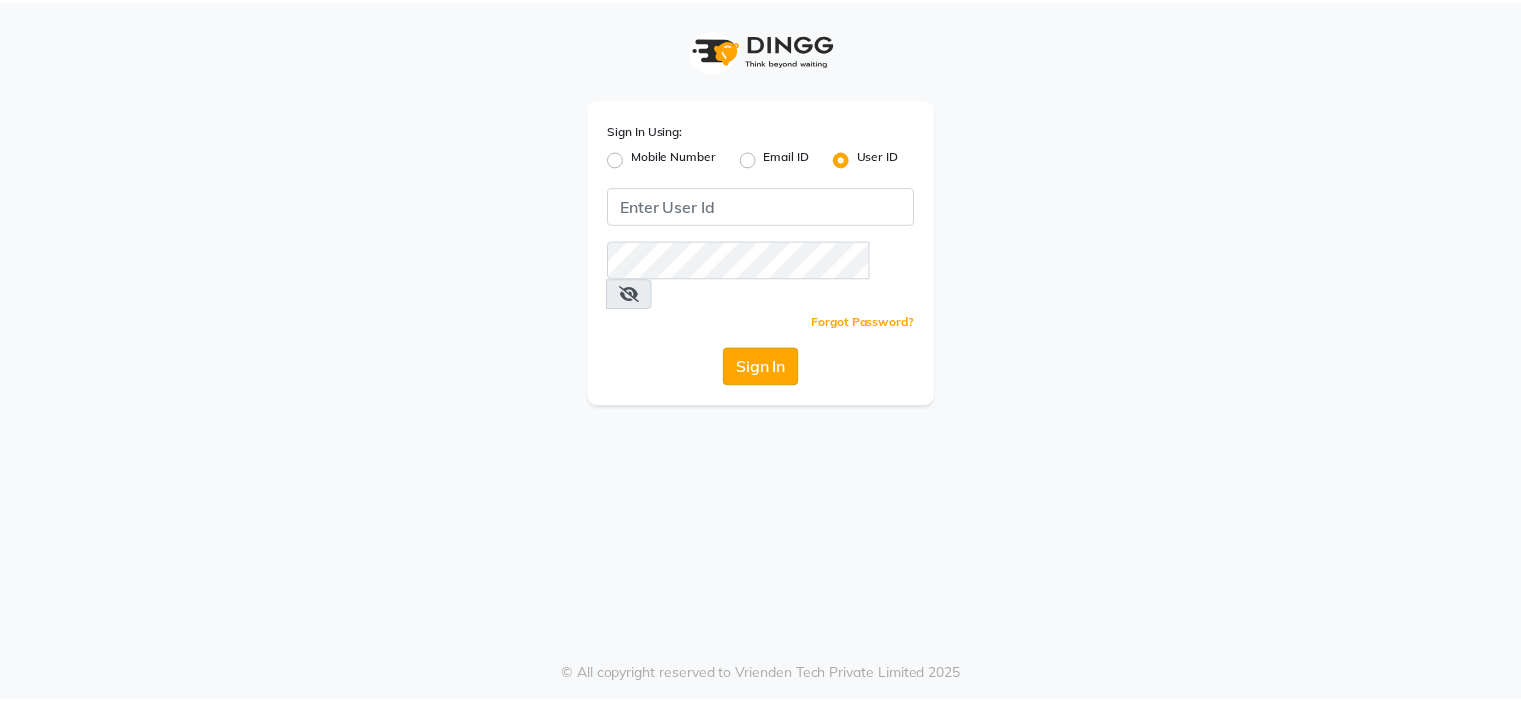 scroll, scrollTop: 0, scrollLeft: 0, axis: both 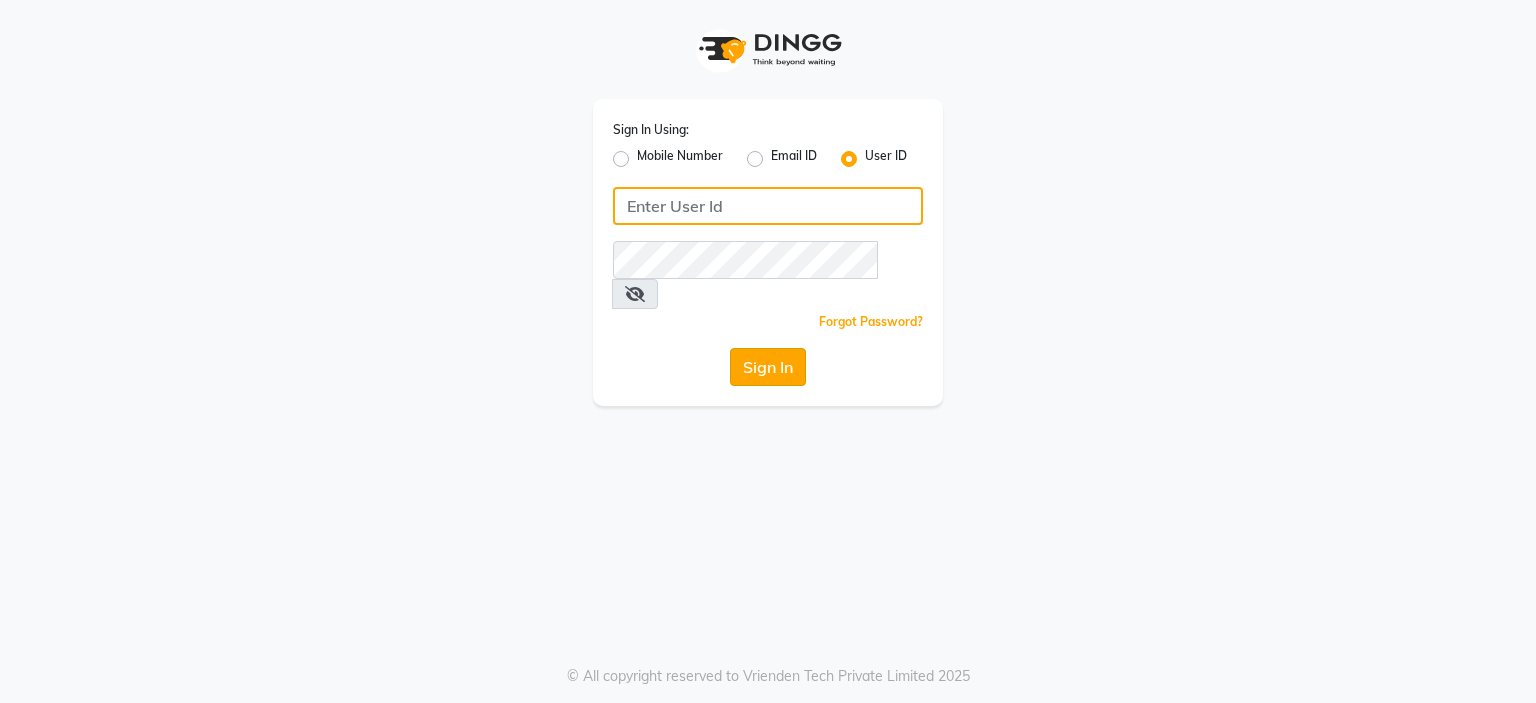 type on "keshsalon" 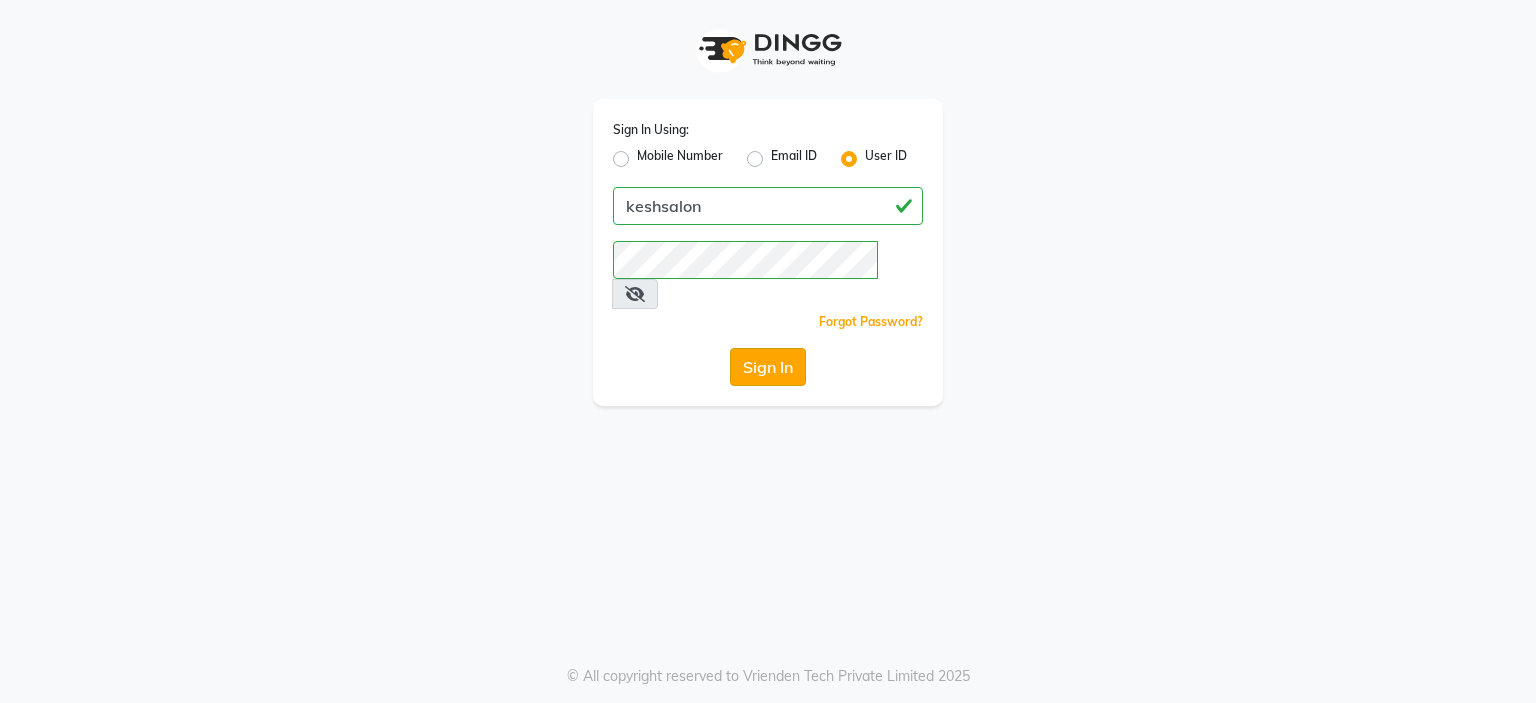 click on "Sign In" 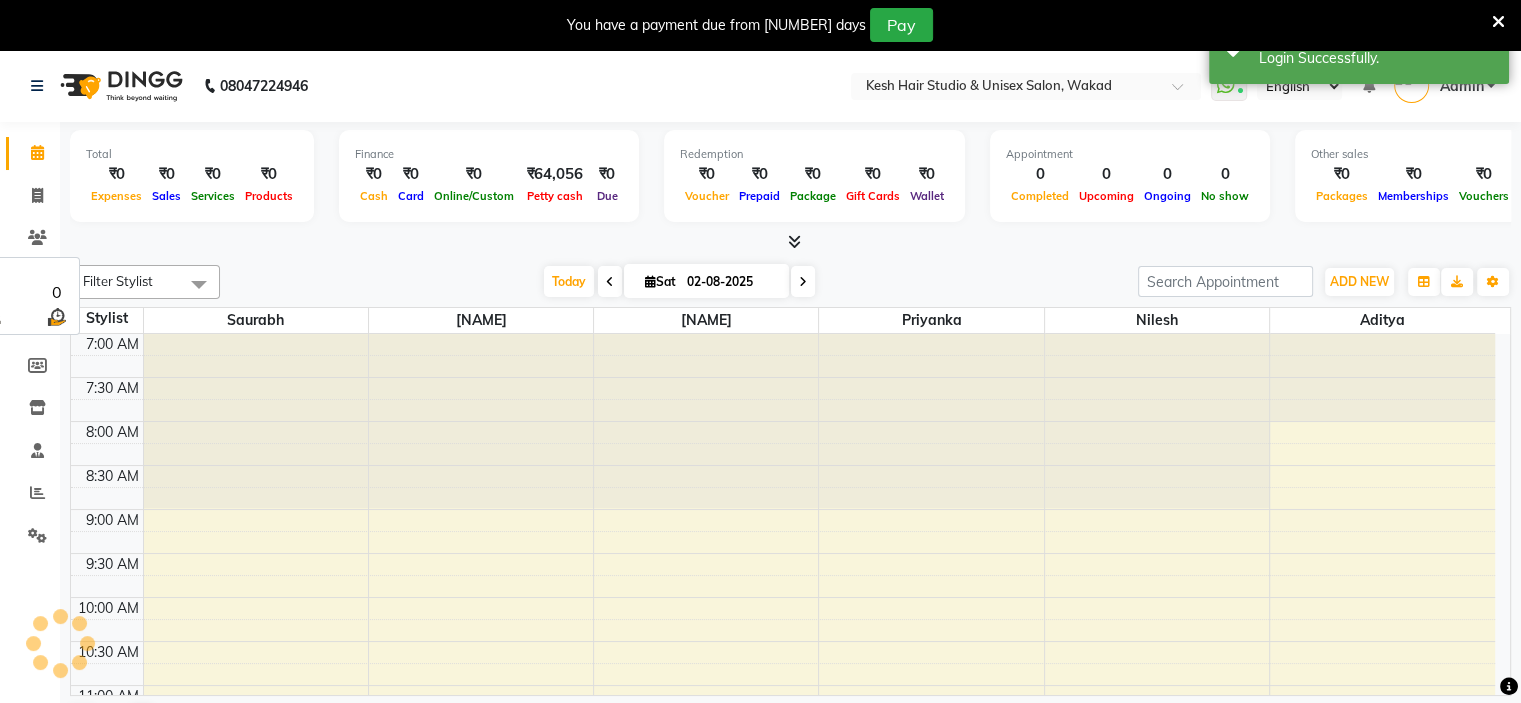 scroll, scrollTop: 524, scrollLeft: 0, axis: vertical 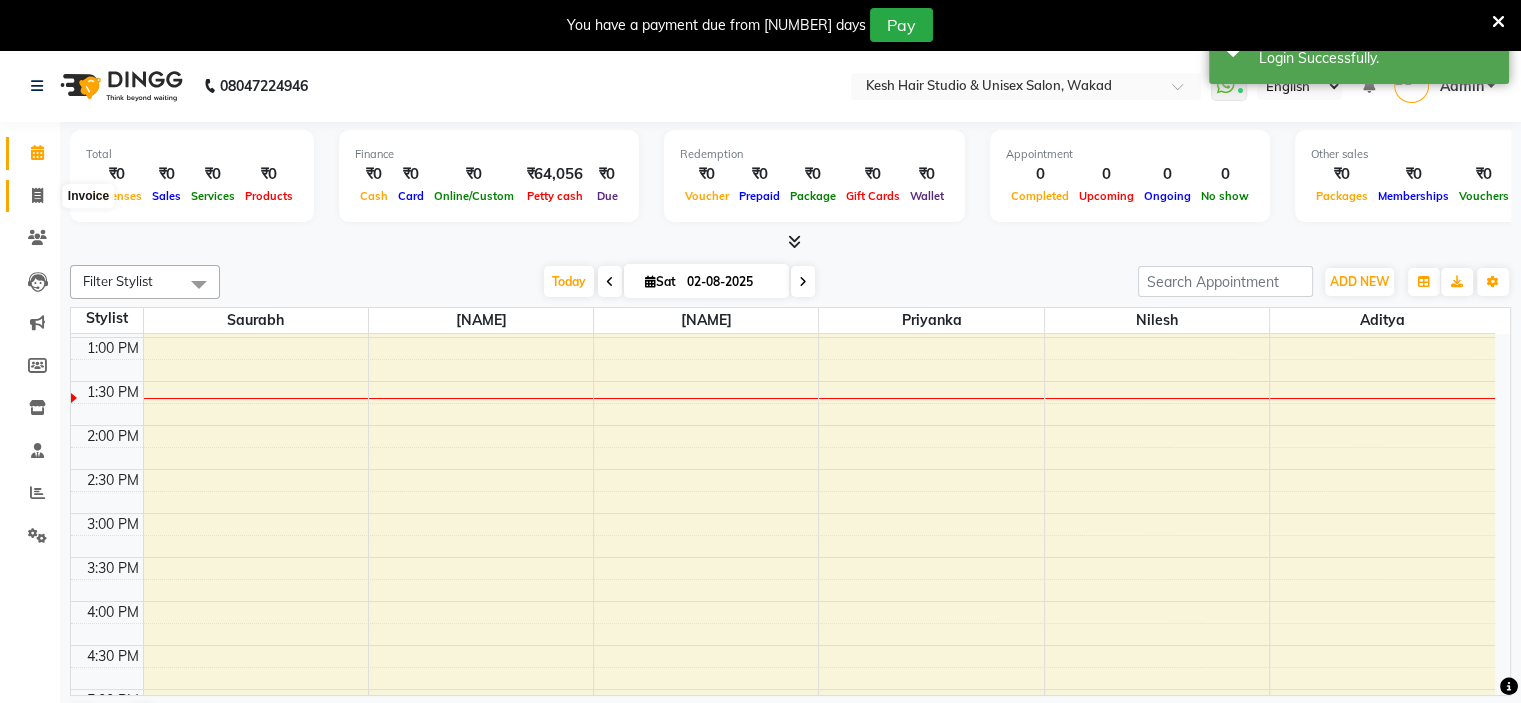 click 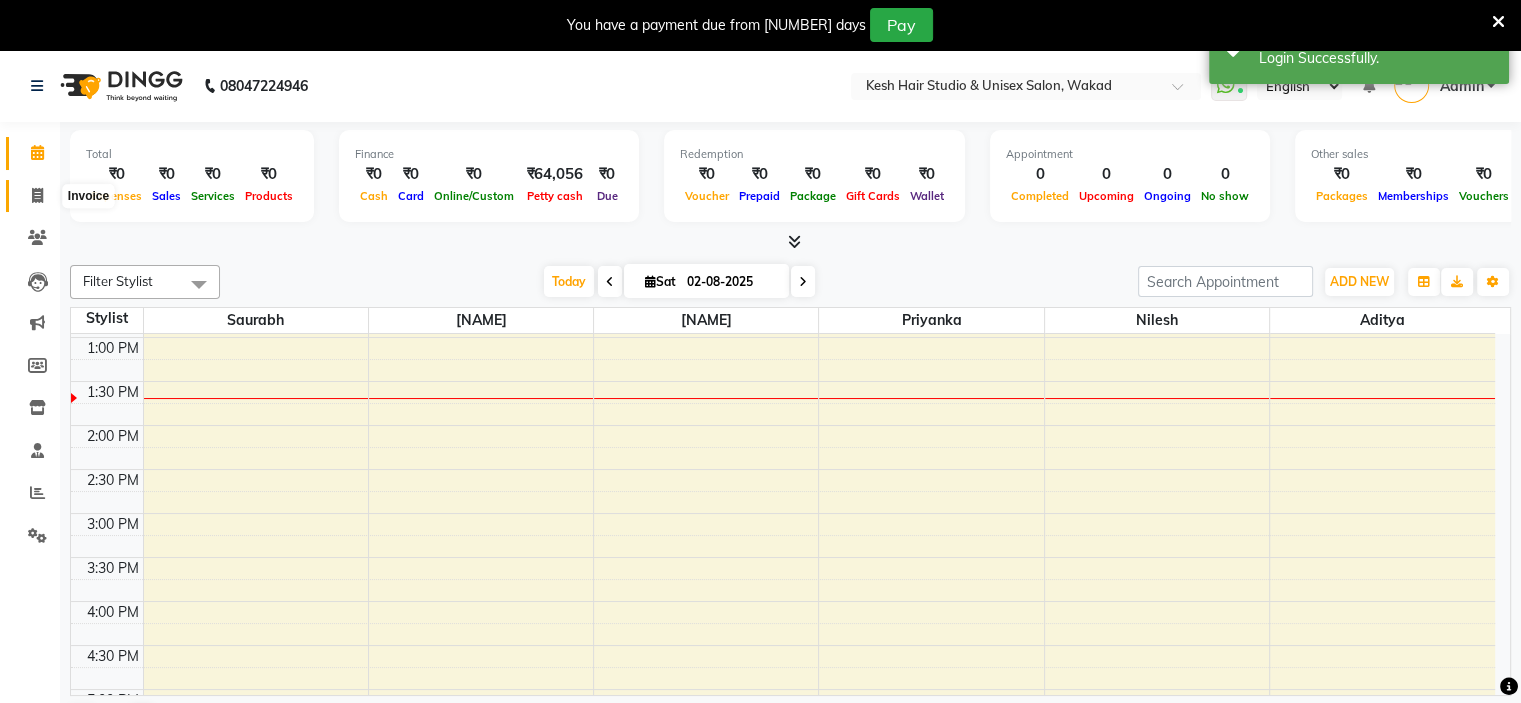 select on "service" 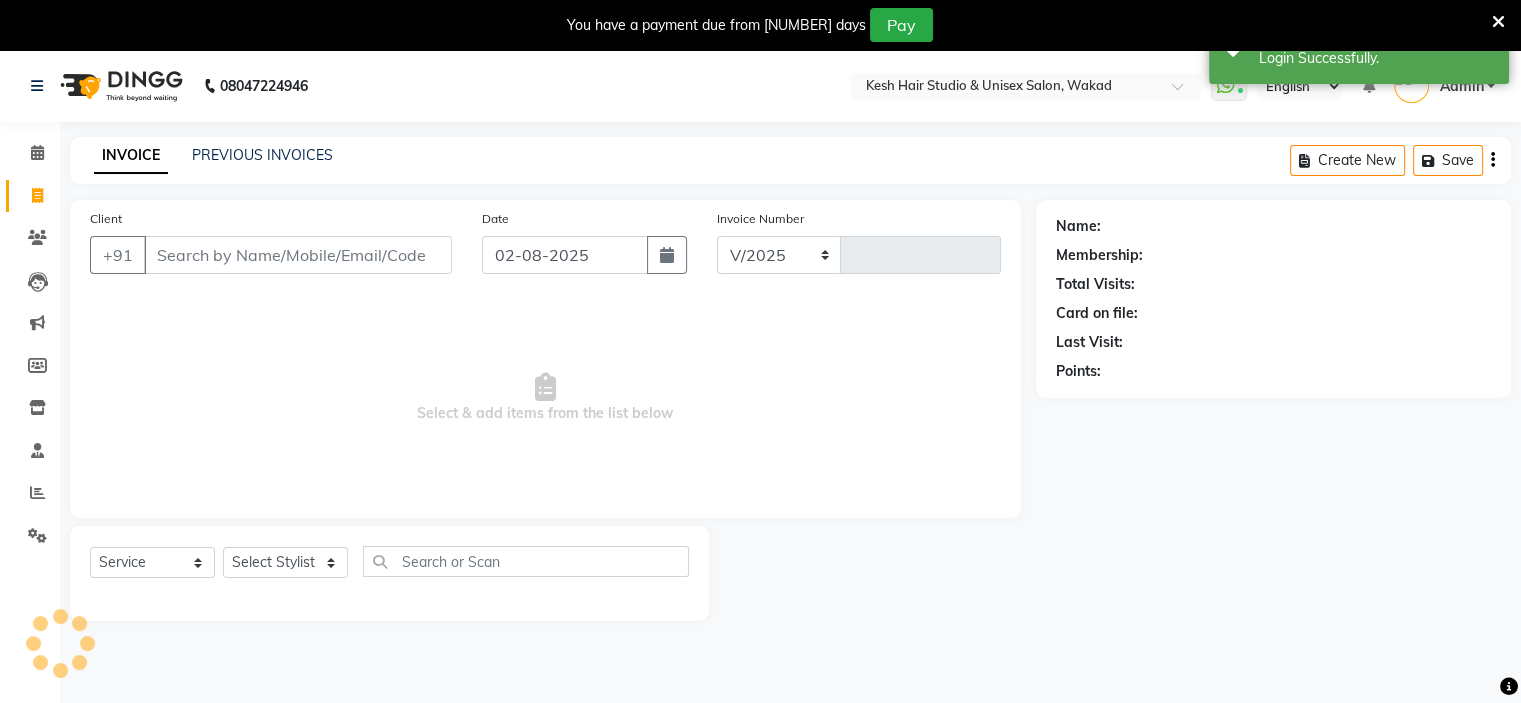 select on "5431" 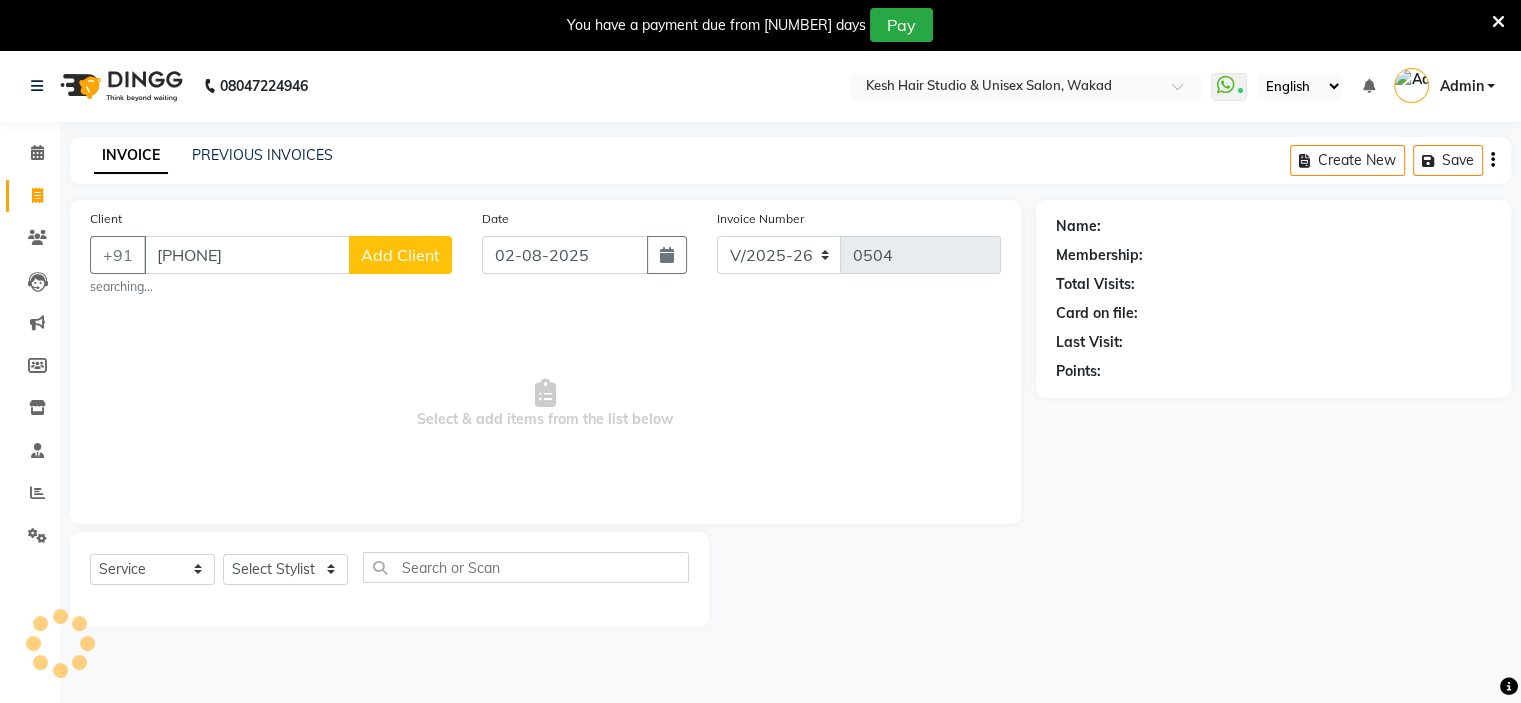 type on "[PHONE]" 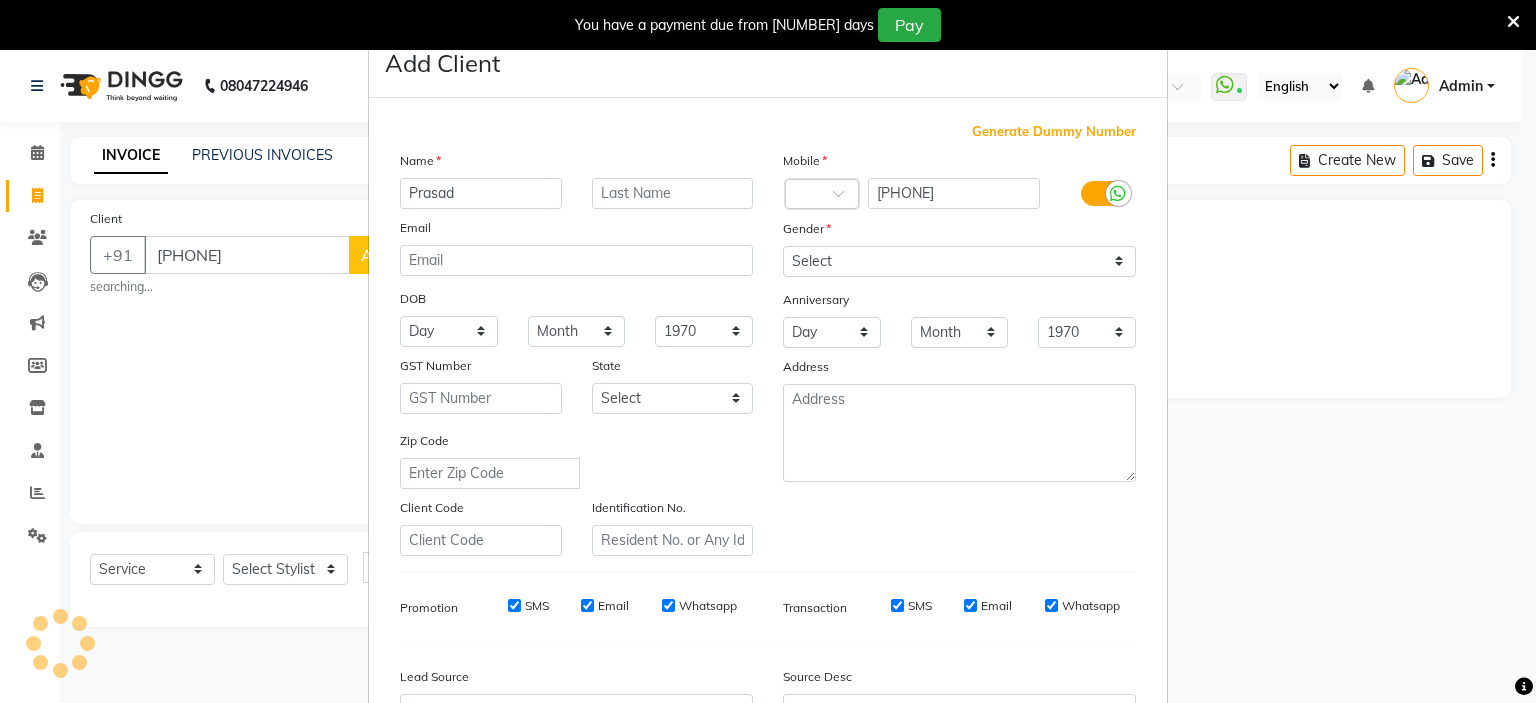 type on "Prasad" 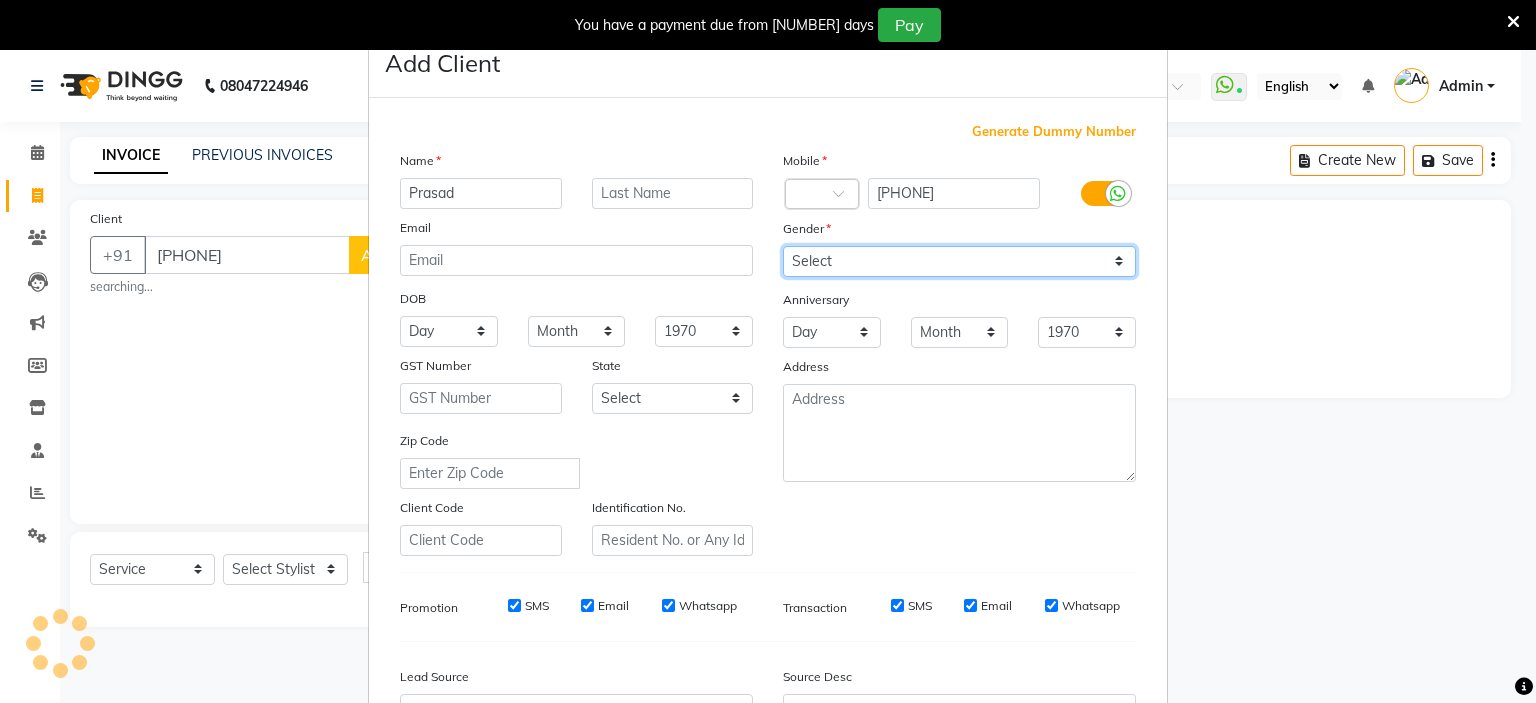 click on "Select Male Female Other Prefer Not To Say" at bounding box center (959, 261) 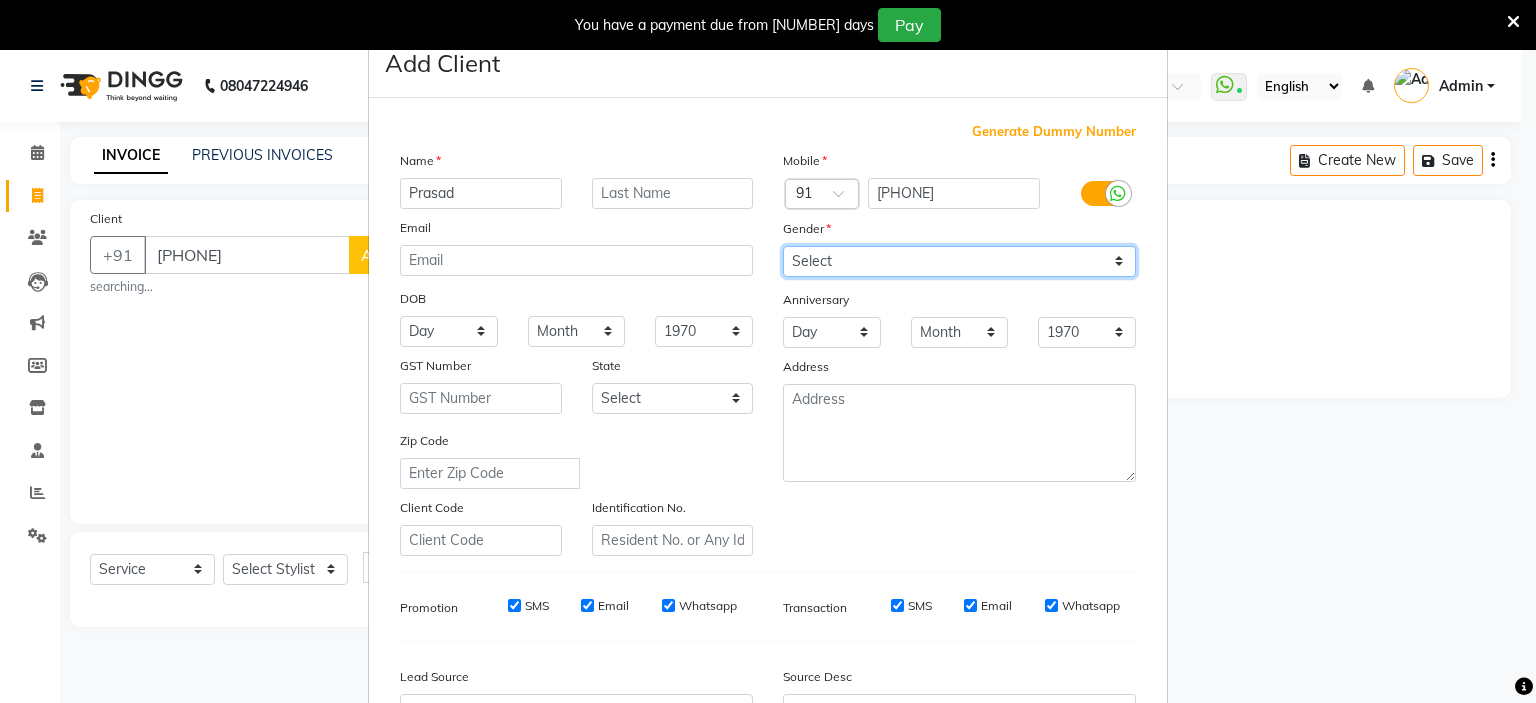 select on "male" 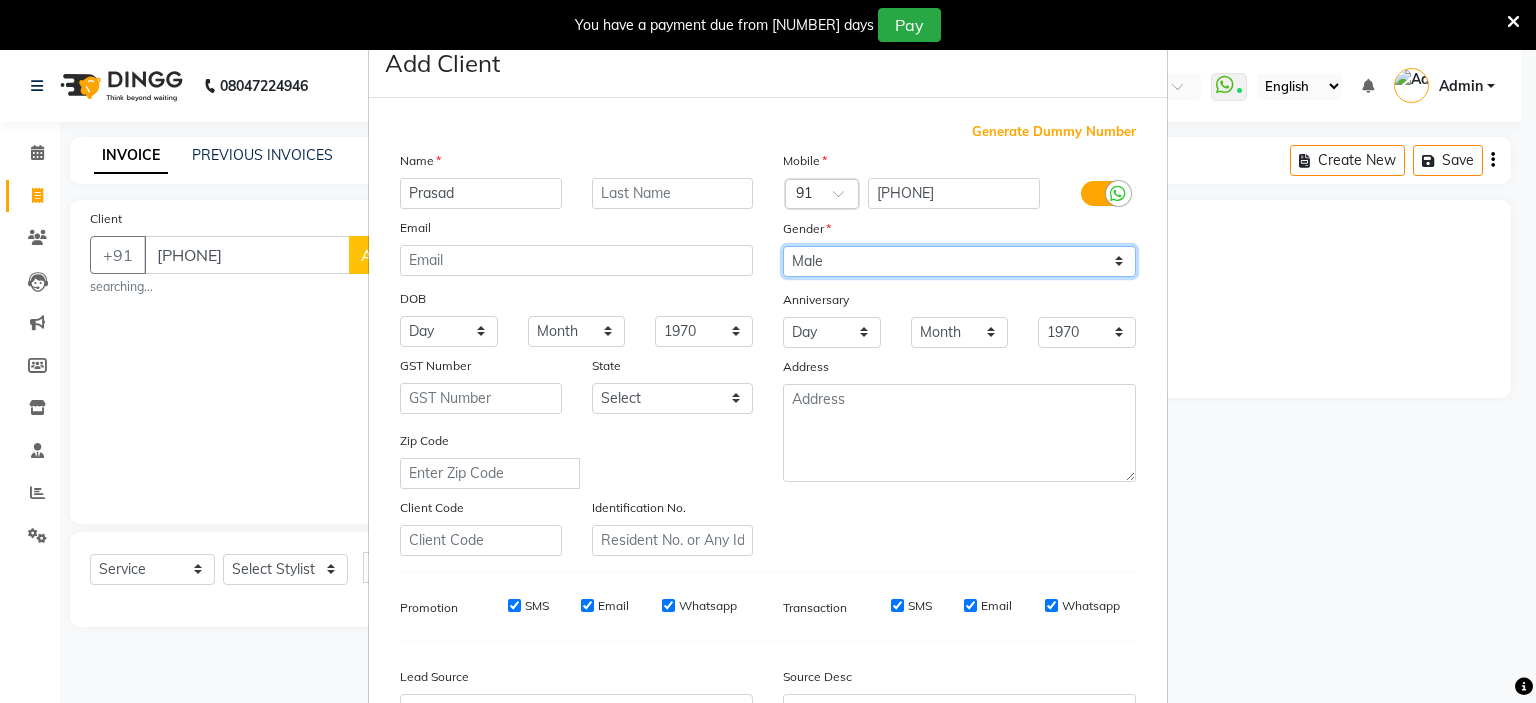click on "Select Male Female Other Prefer Not To Say" at bounding box center [959, 261] 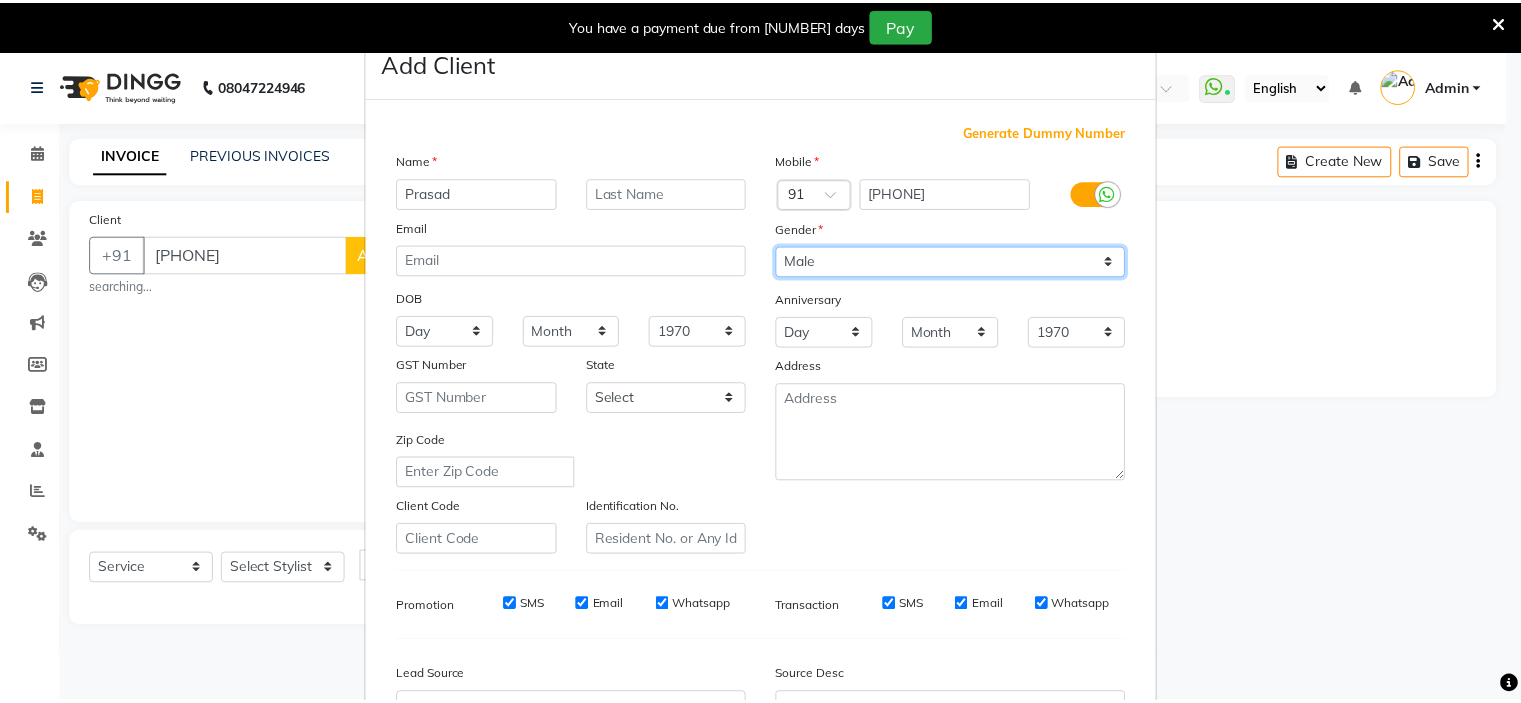 scroll, scrollTop: 229, scrollLeft: 0, axis: vertical 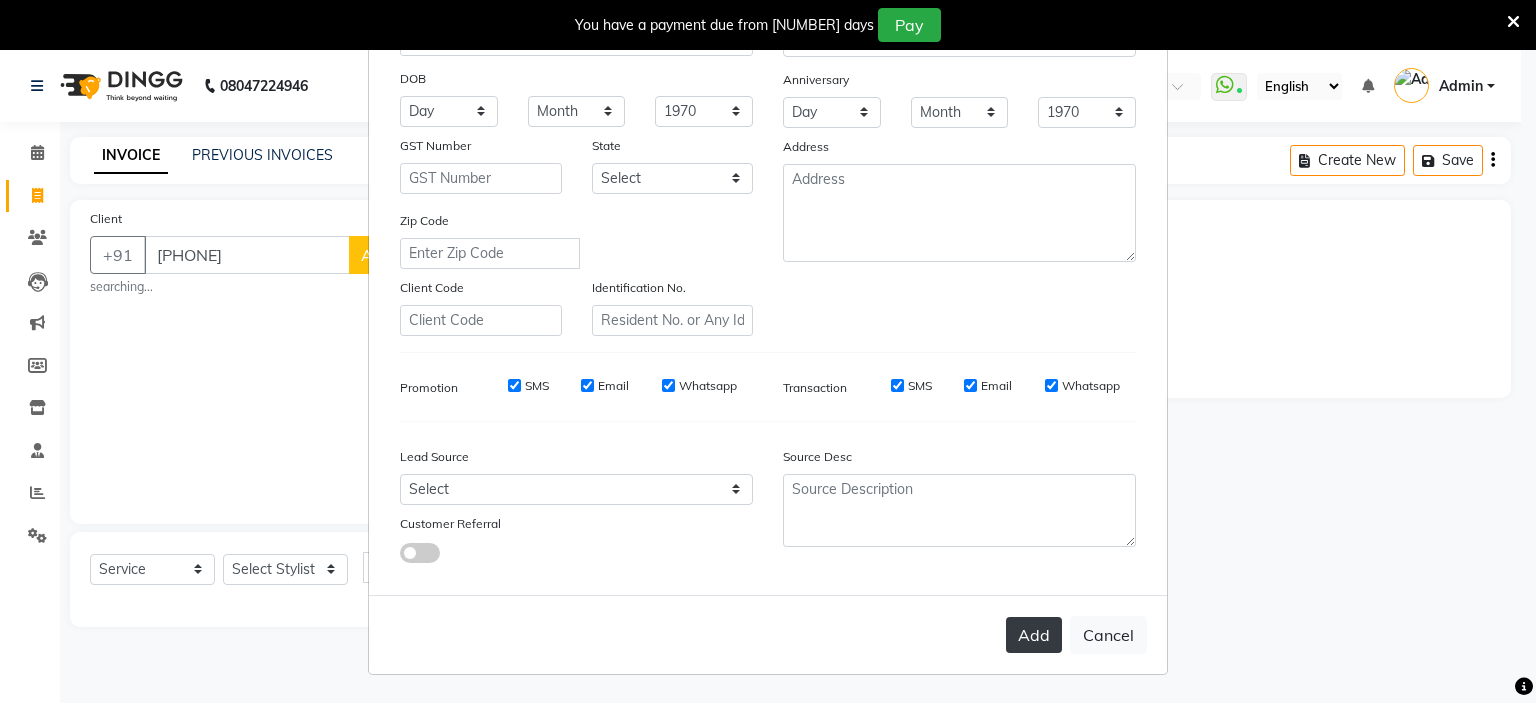 click on "Add" at bounding box center (1034, 635) 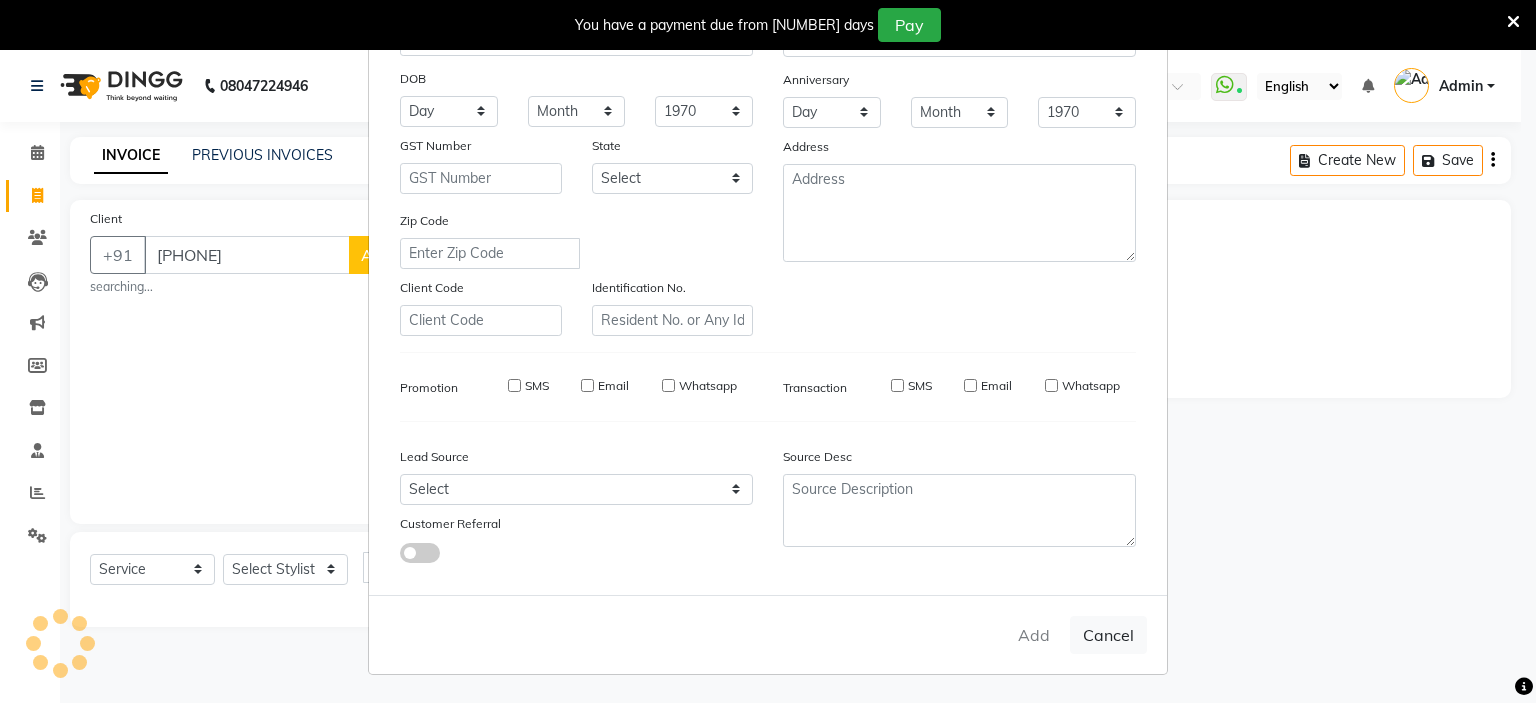type 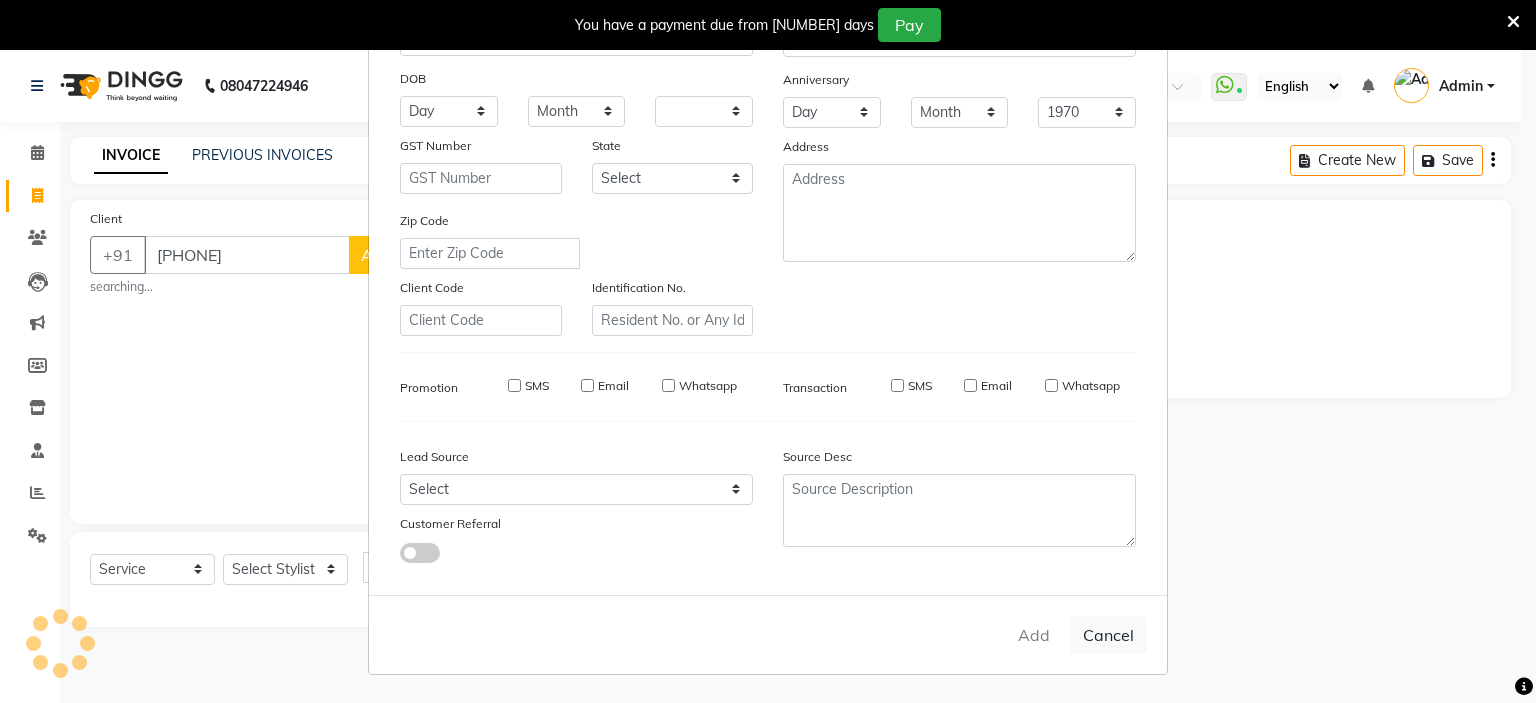 select 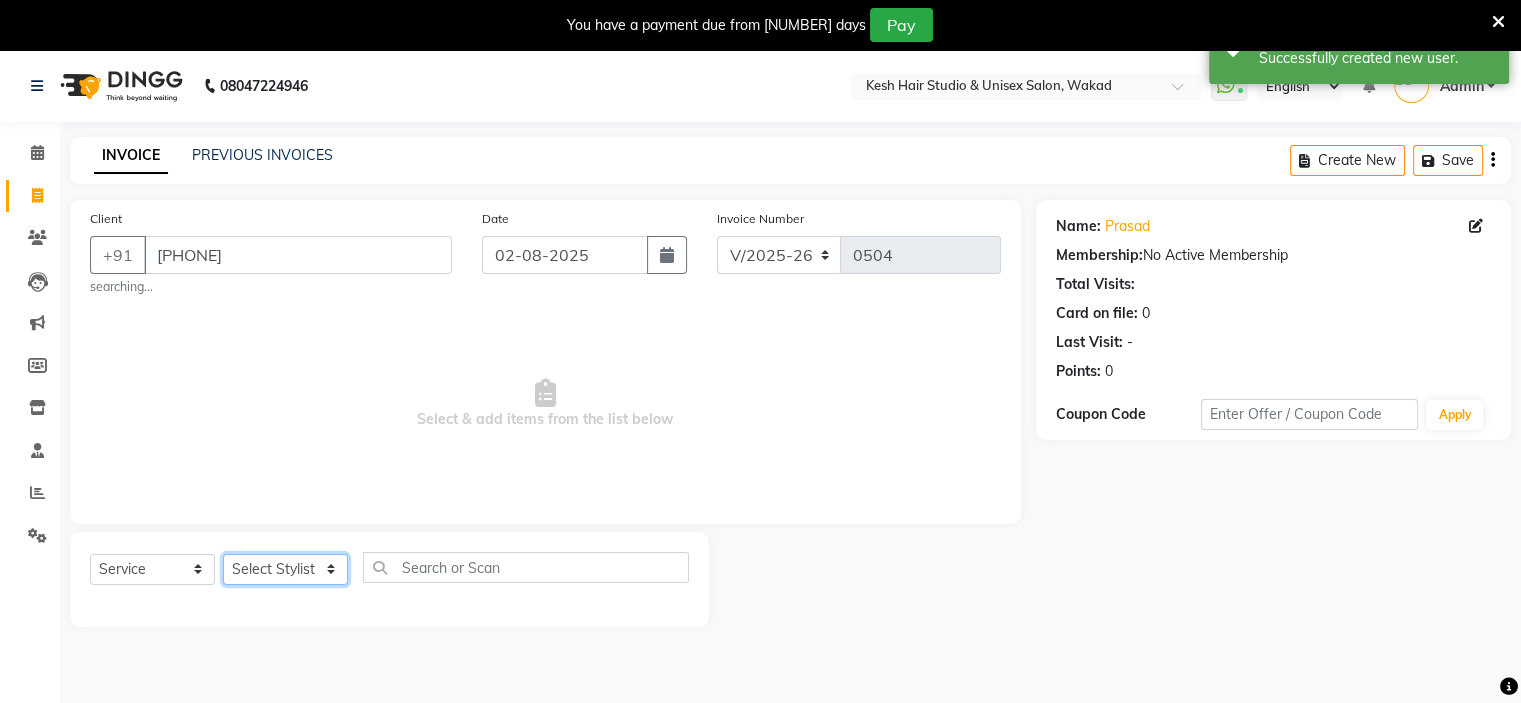 click on "Select Stylist [NAME] [NAME] [NAME] [NAME] [NAME]" 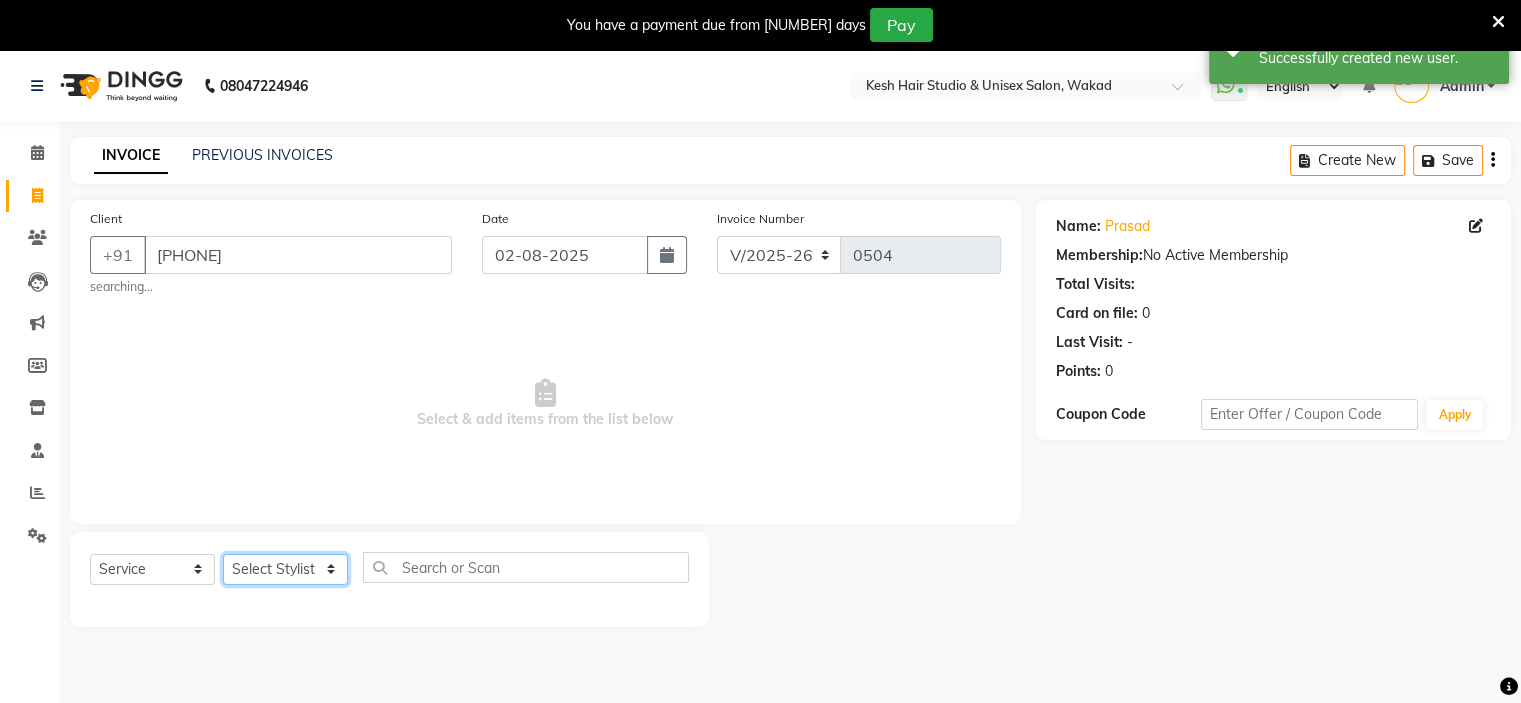select on "36303" 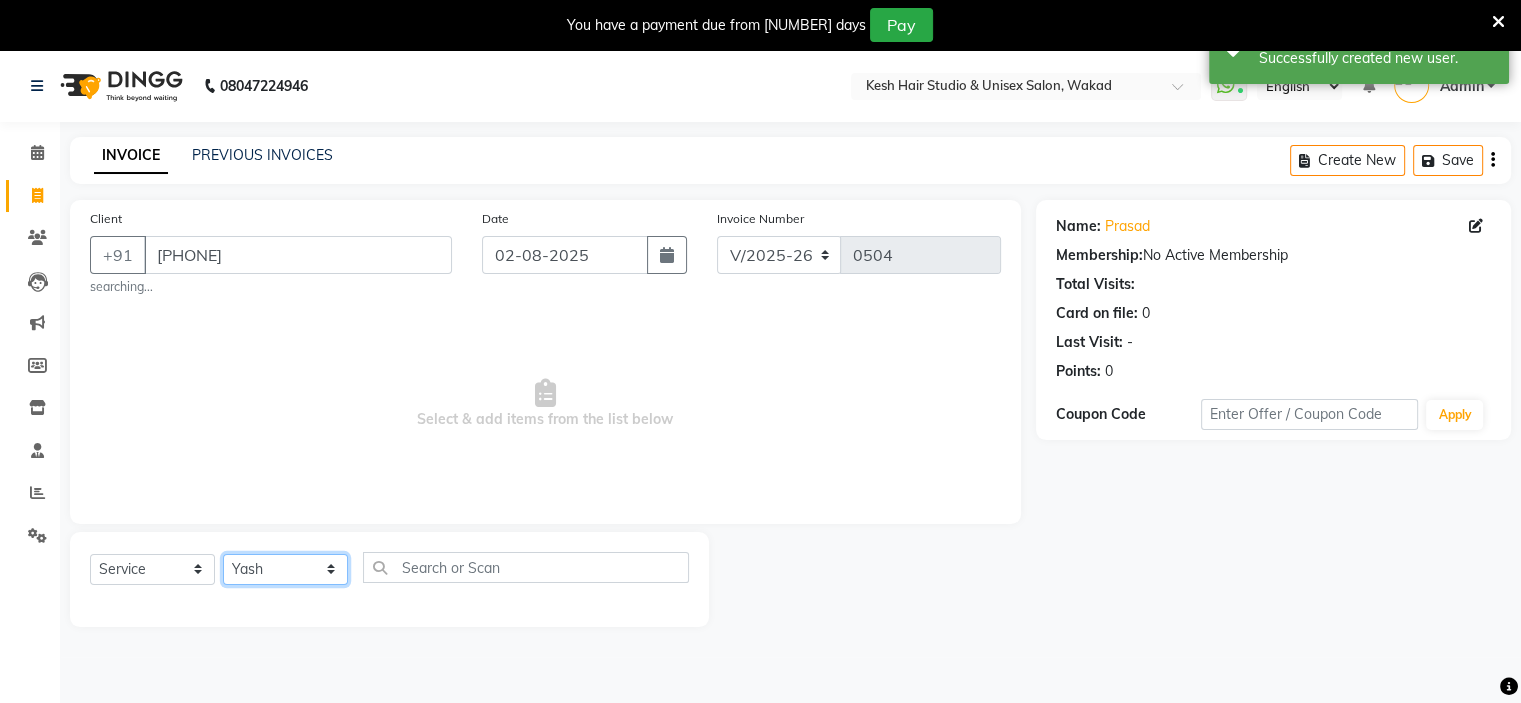 click on "Select Stylist [NAME] [NAME] [NAME] [NAME] [NAME]" 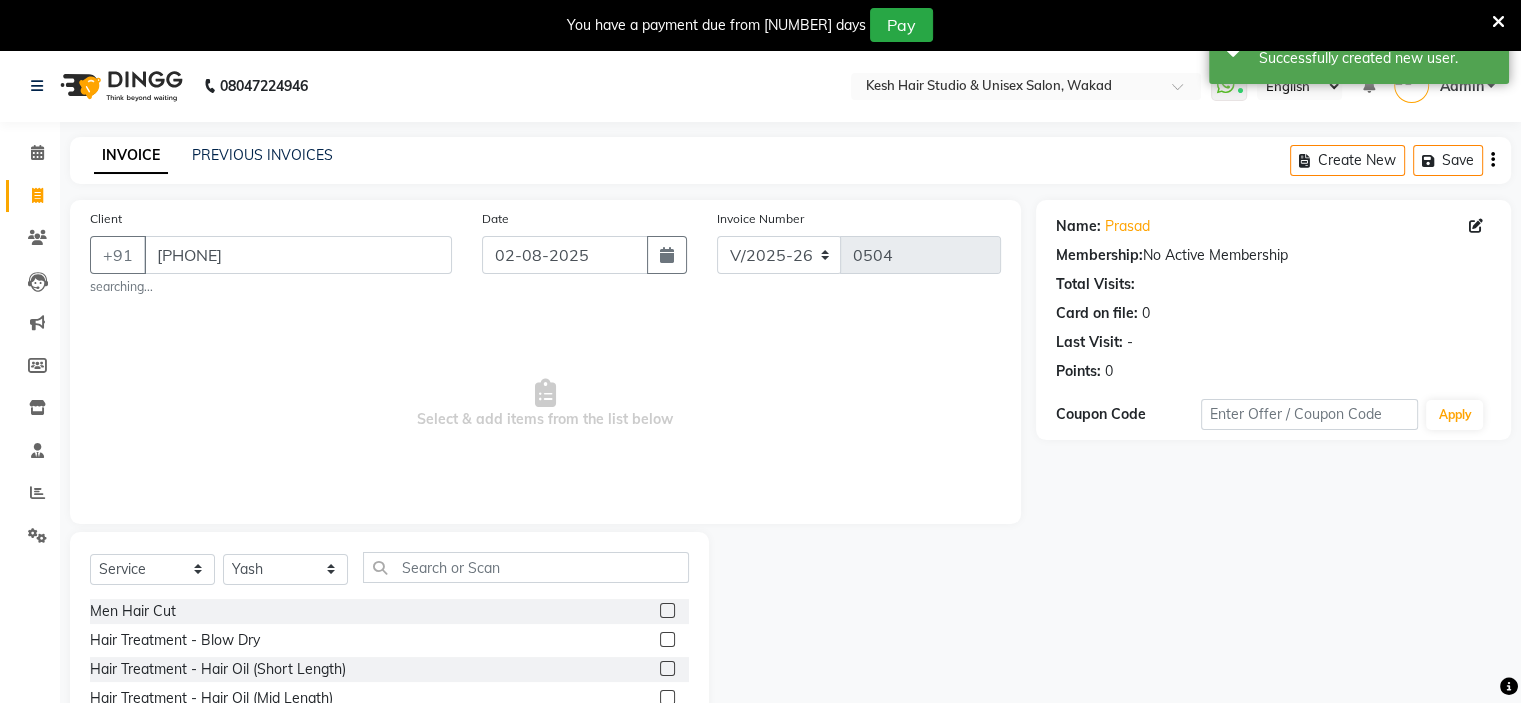 click 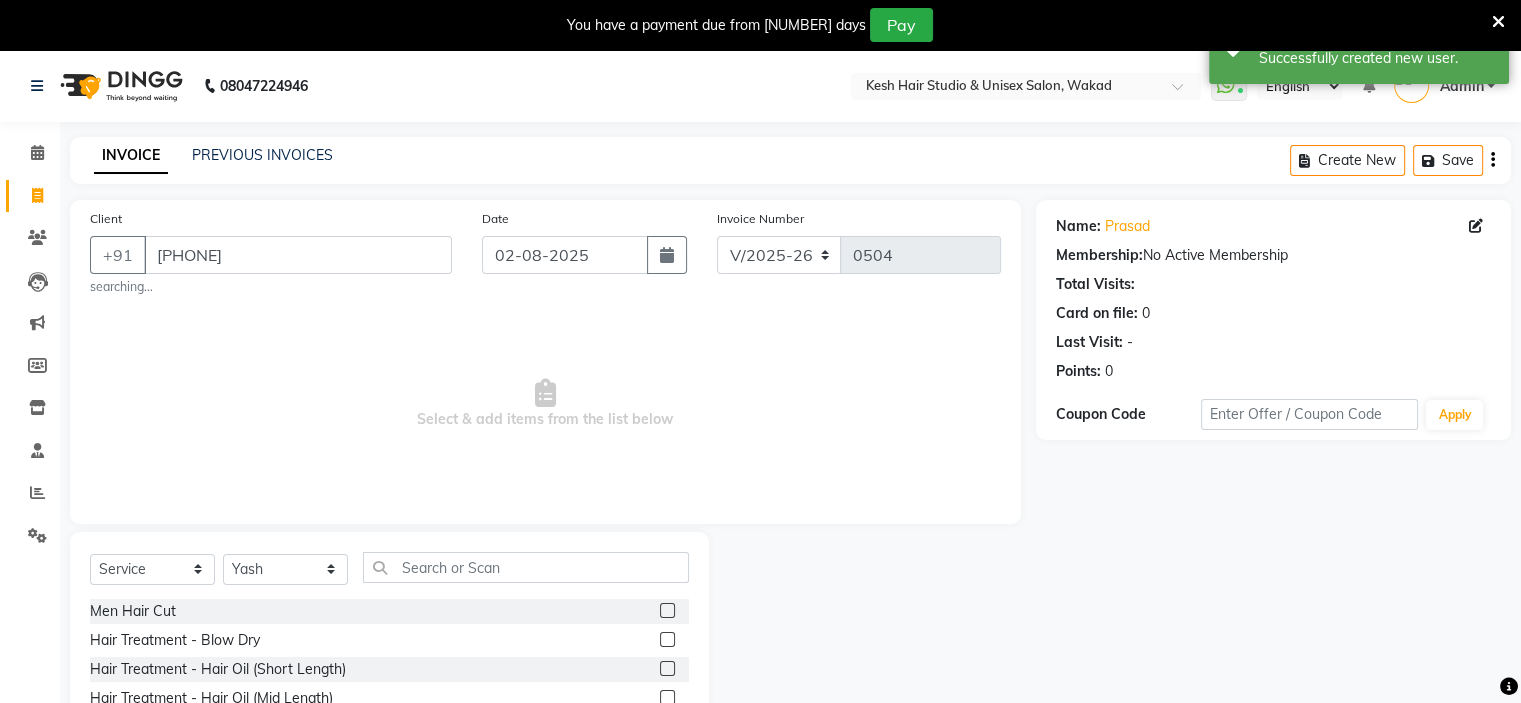 click at bounding box center [666, 611] 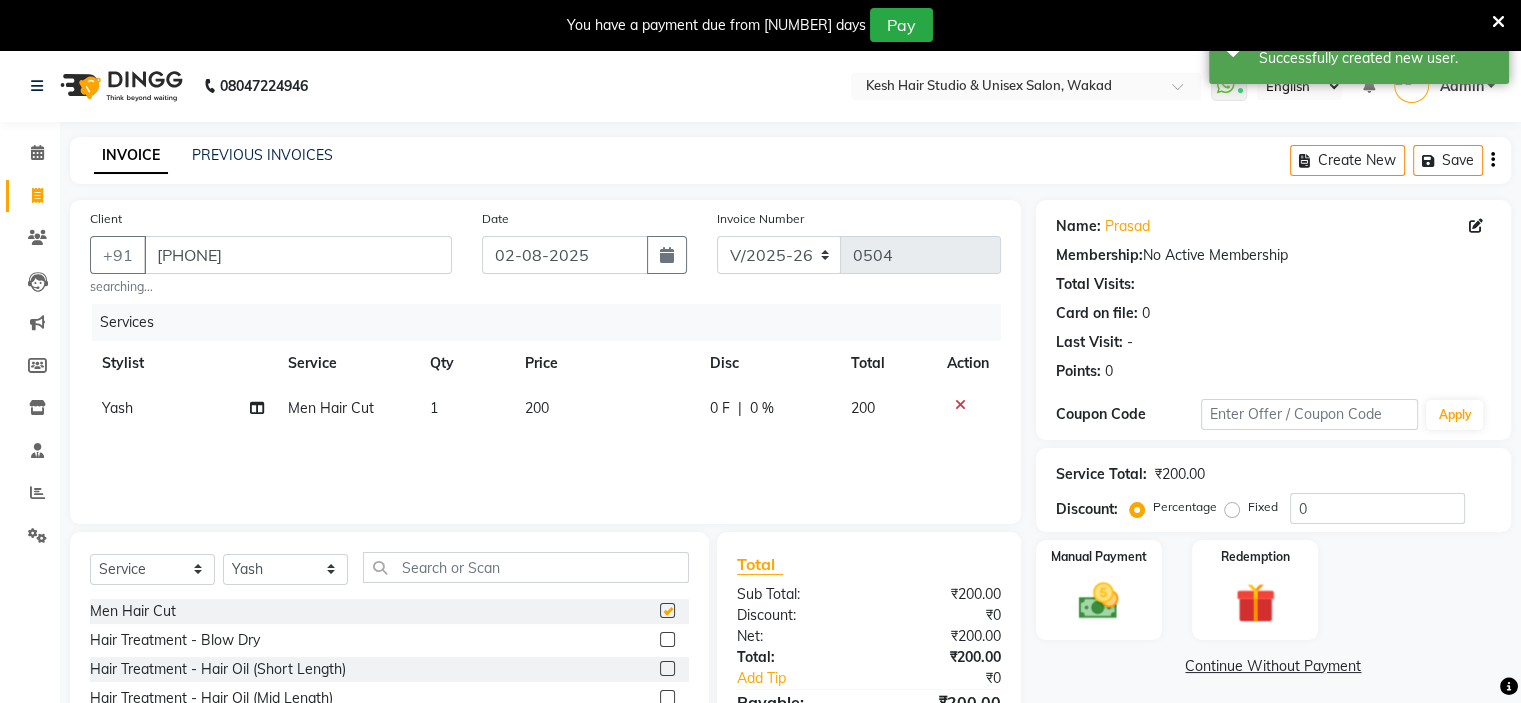 checkbox on "false" 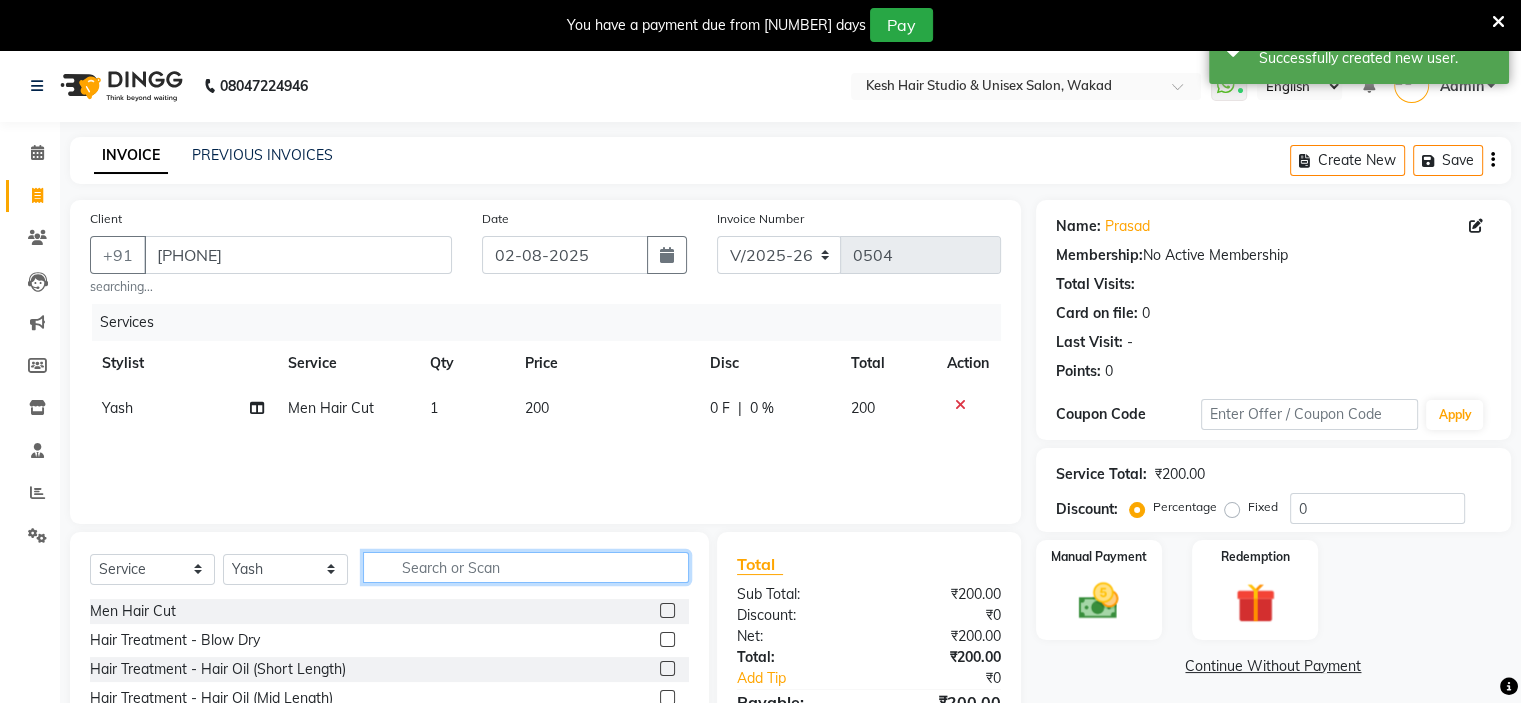 click 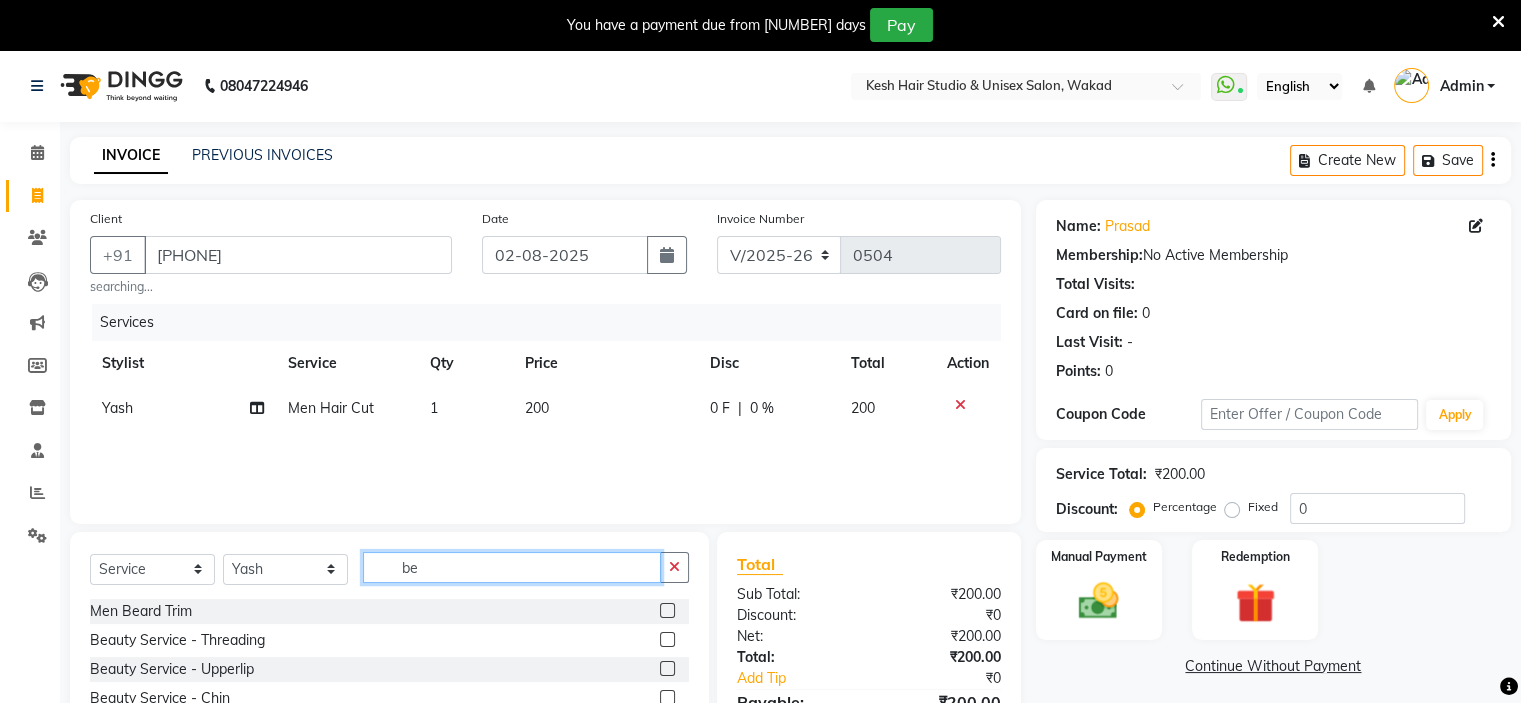 type on "be" 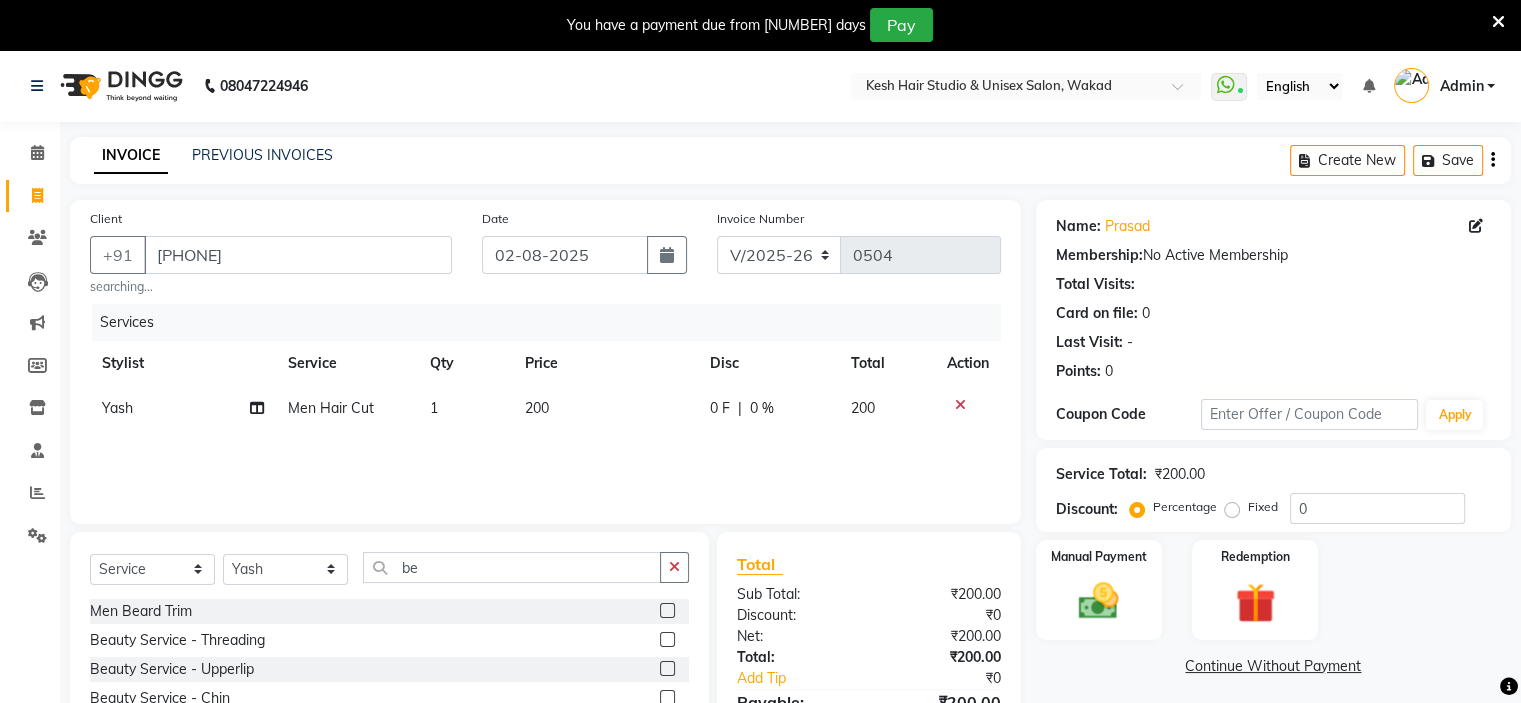 click 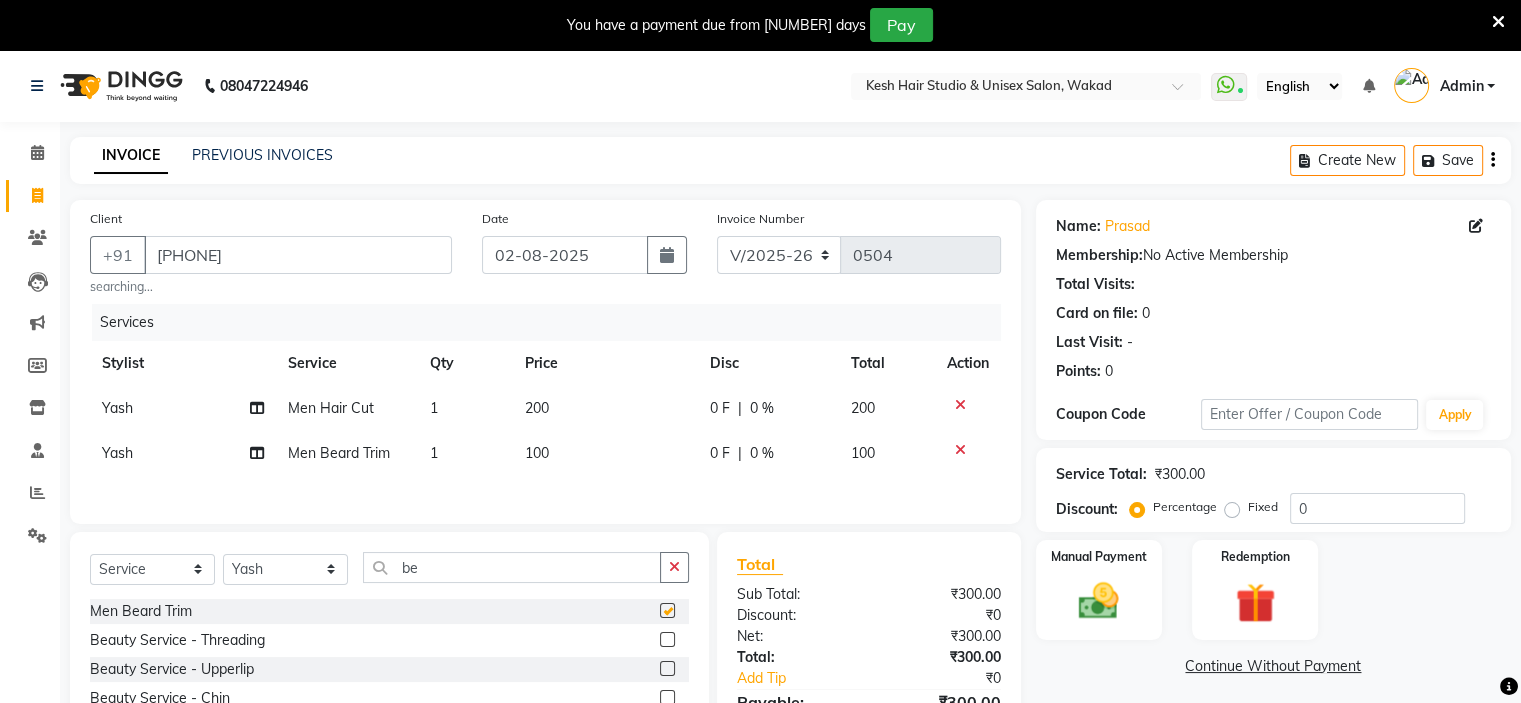 checkbox on "false" 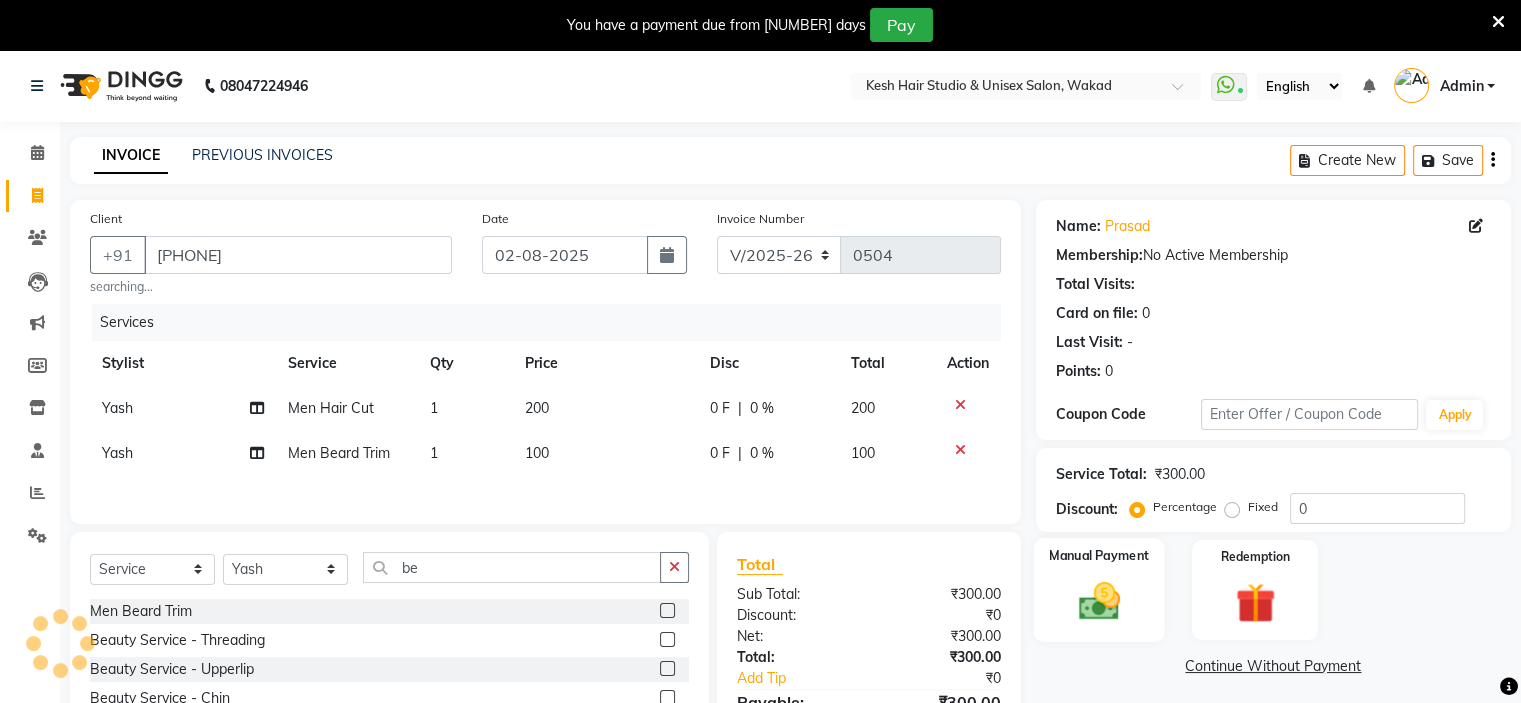 click 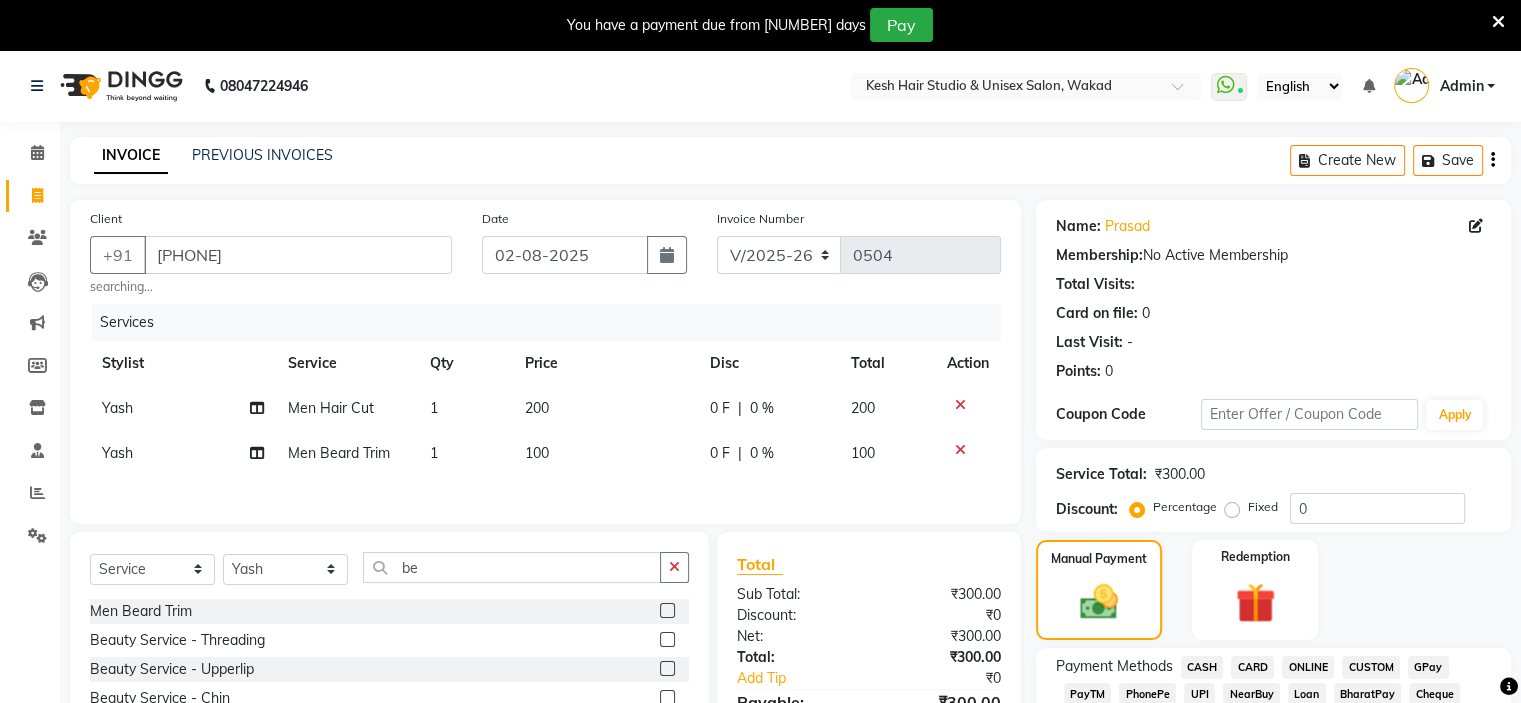 click on "ONLINE" 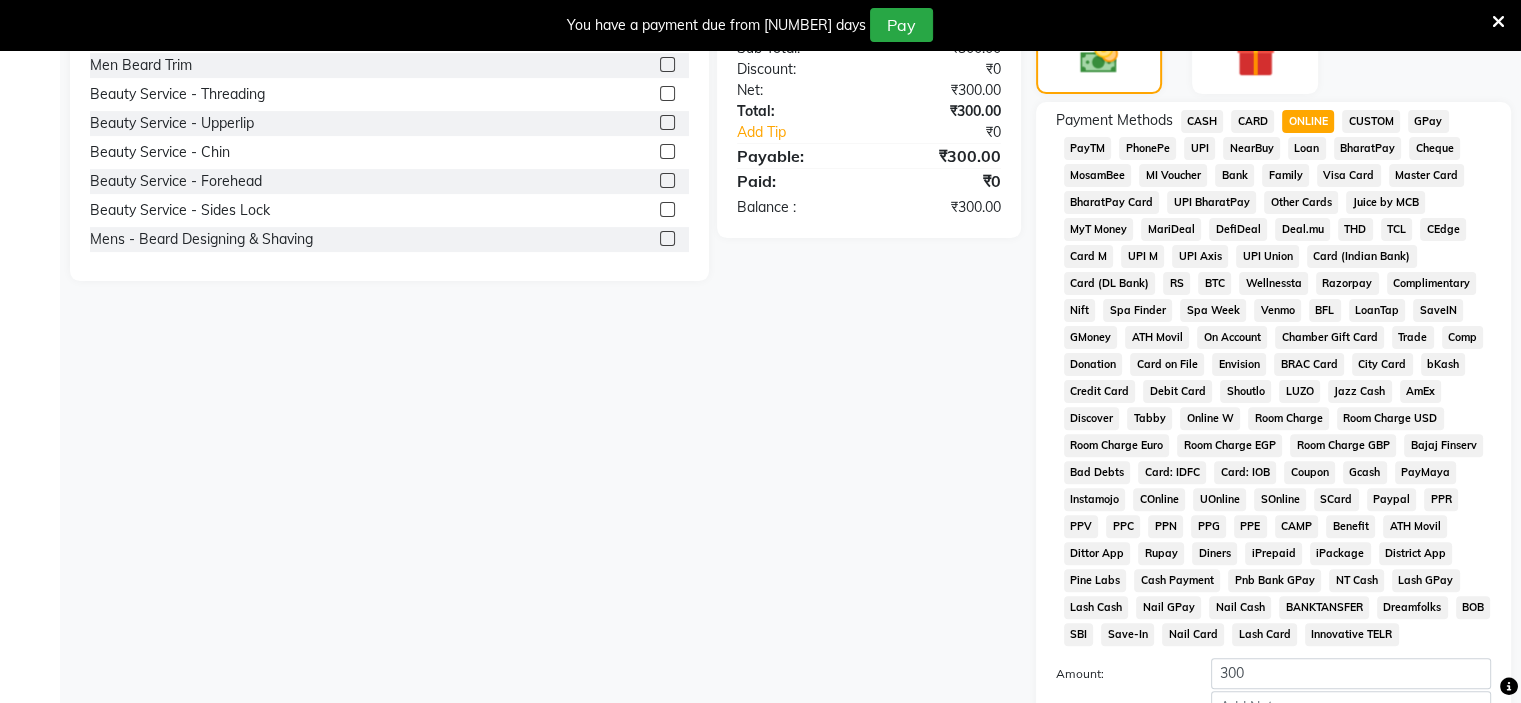 scroll, scrollTop: 770, scrollLeft: 0, axis: vertical 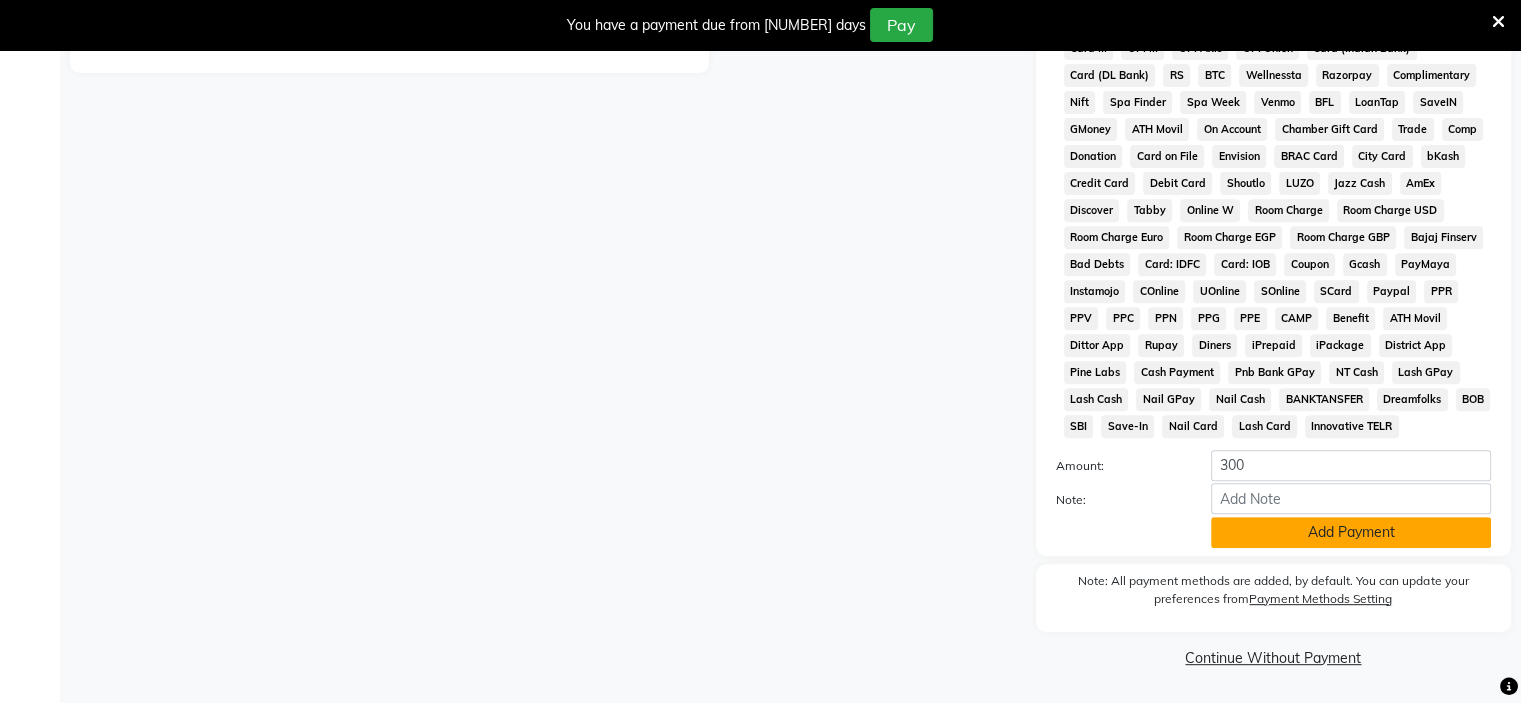 click on "Add Payment" 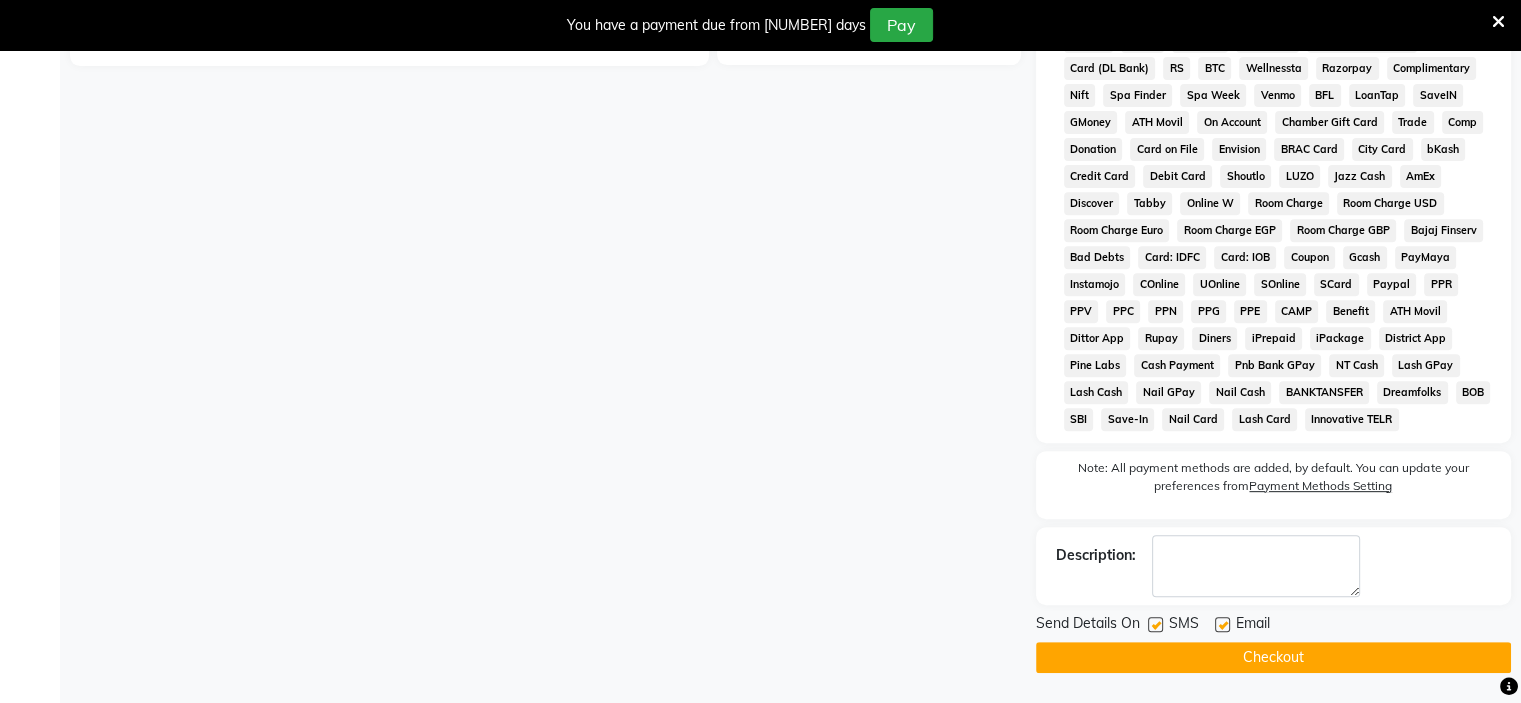 click on "Checkout" 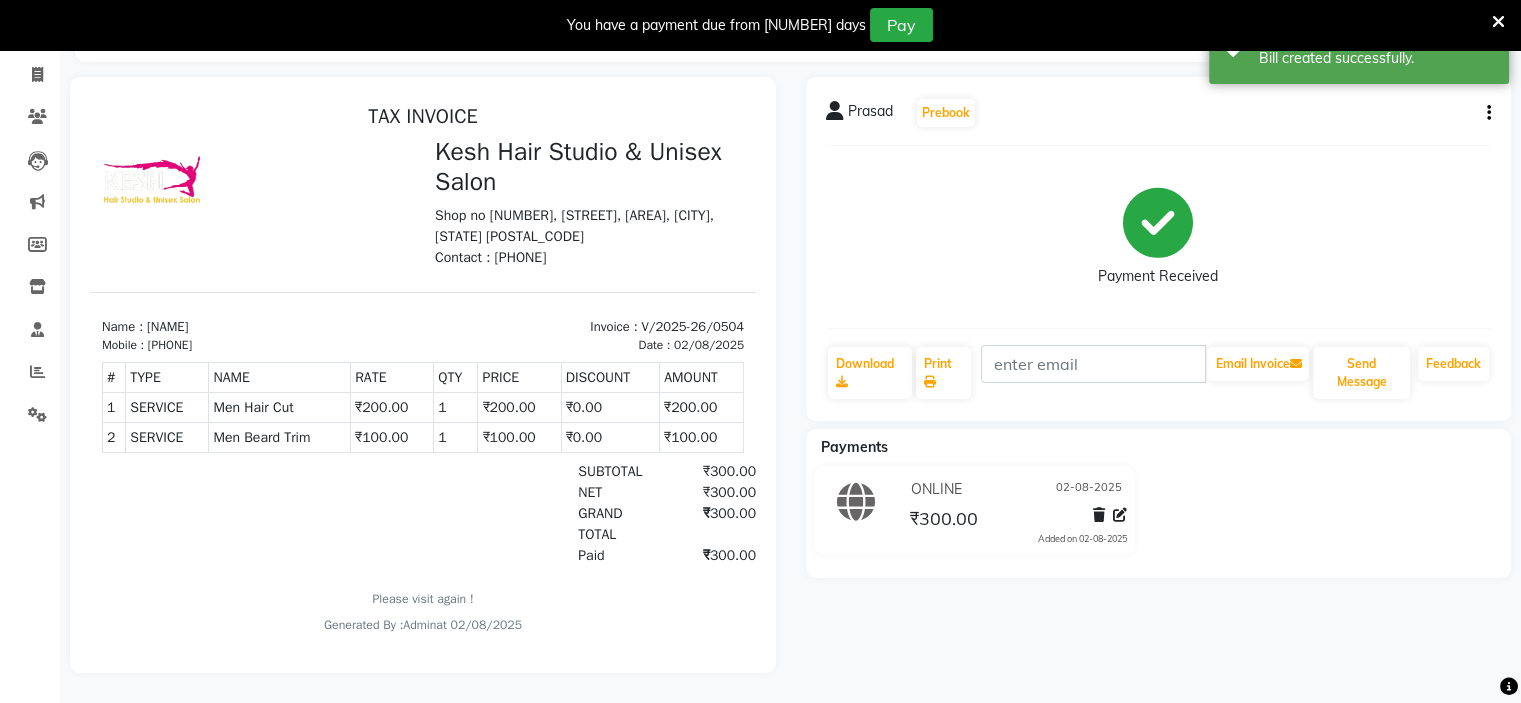 scroll, scrollTop: 0, scrollLeft: 0, axis: both 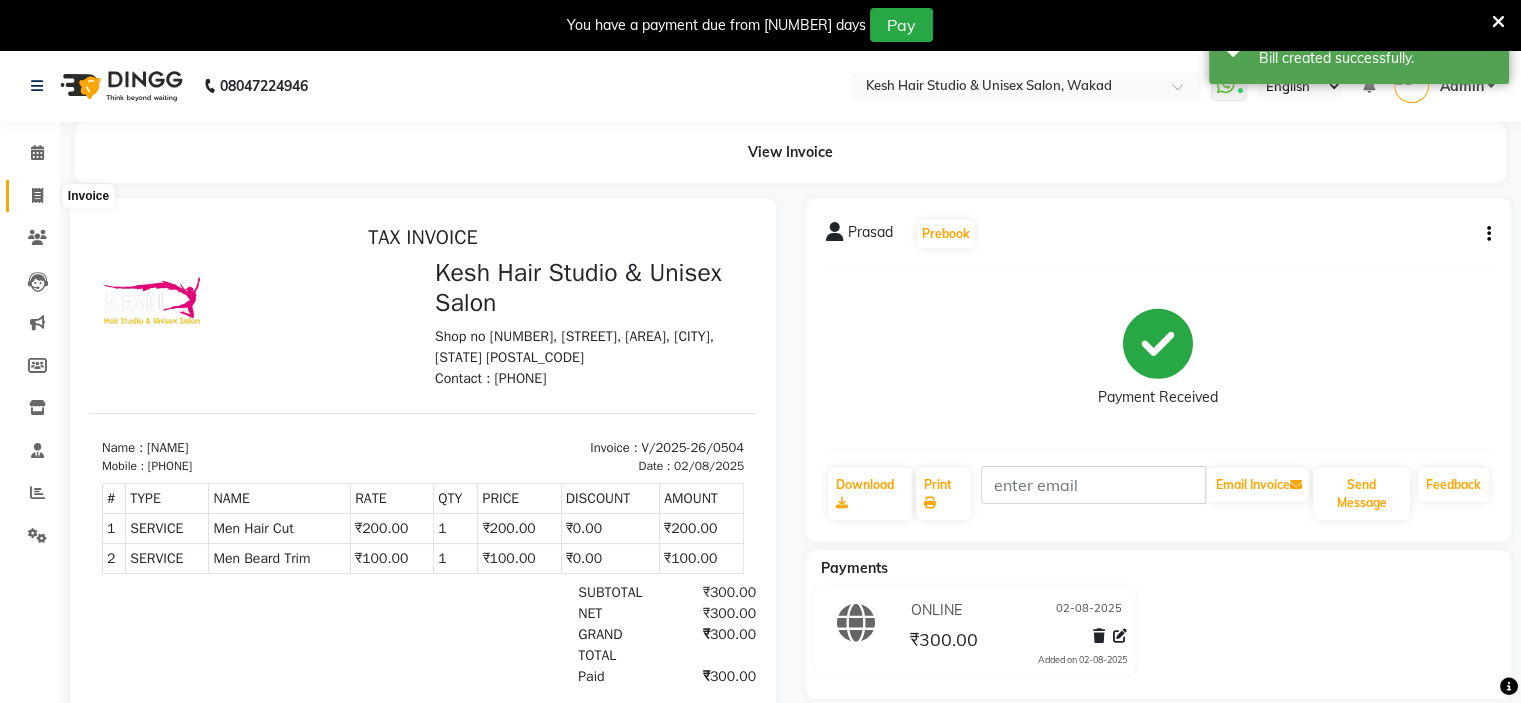 click 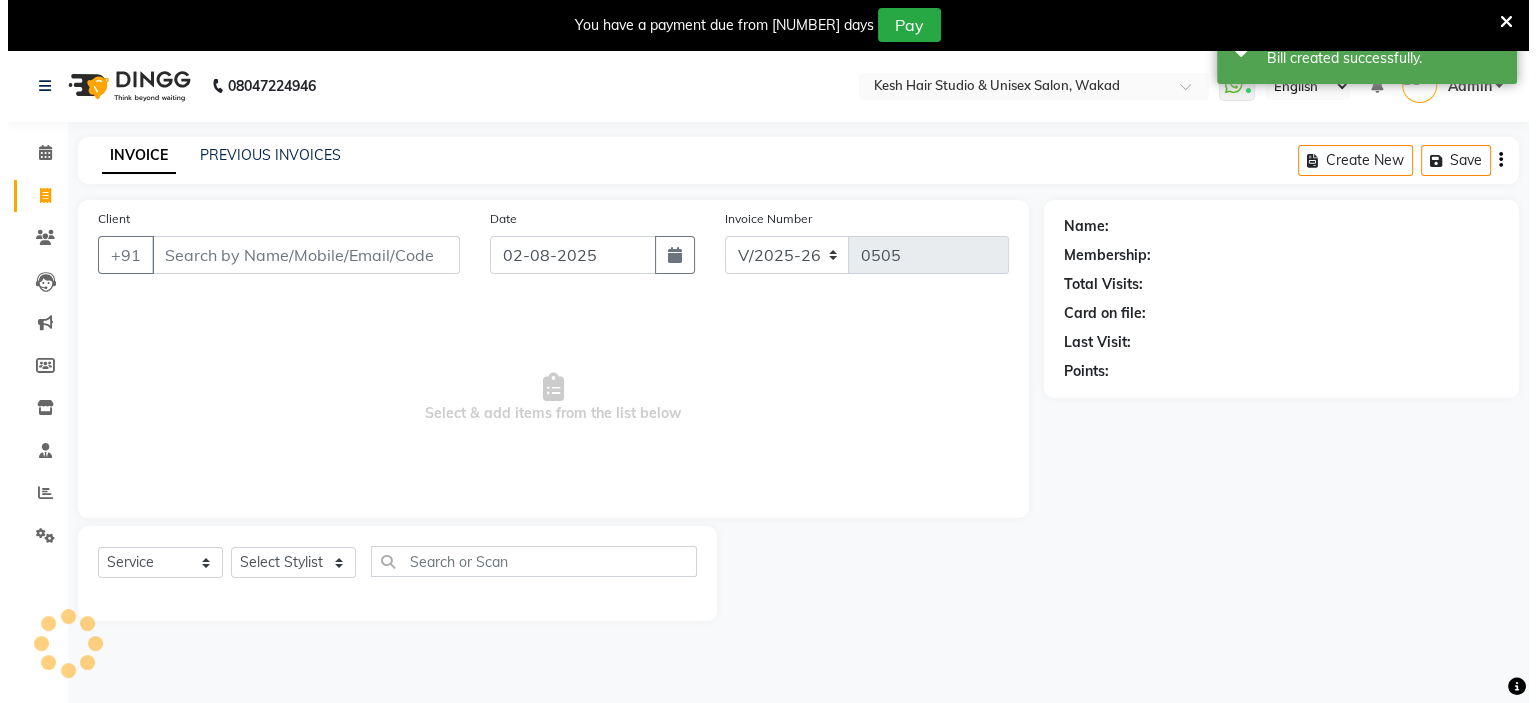 scroll, scrollTop: 50, scrollLeft: 0, axis: vertical 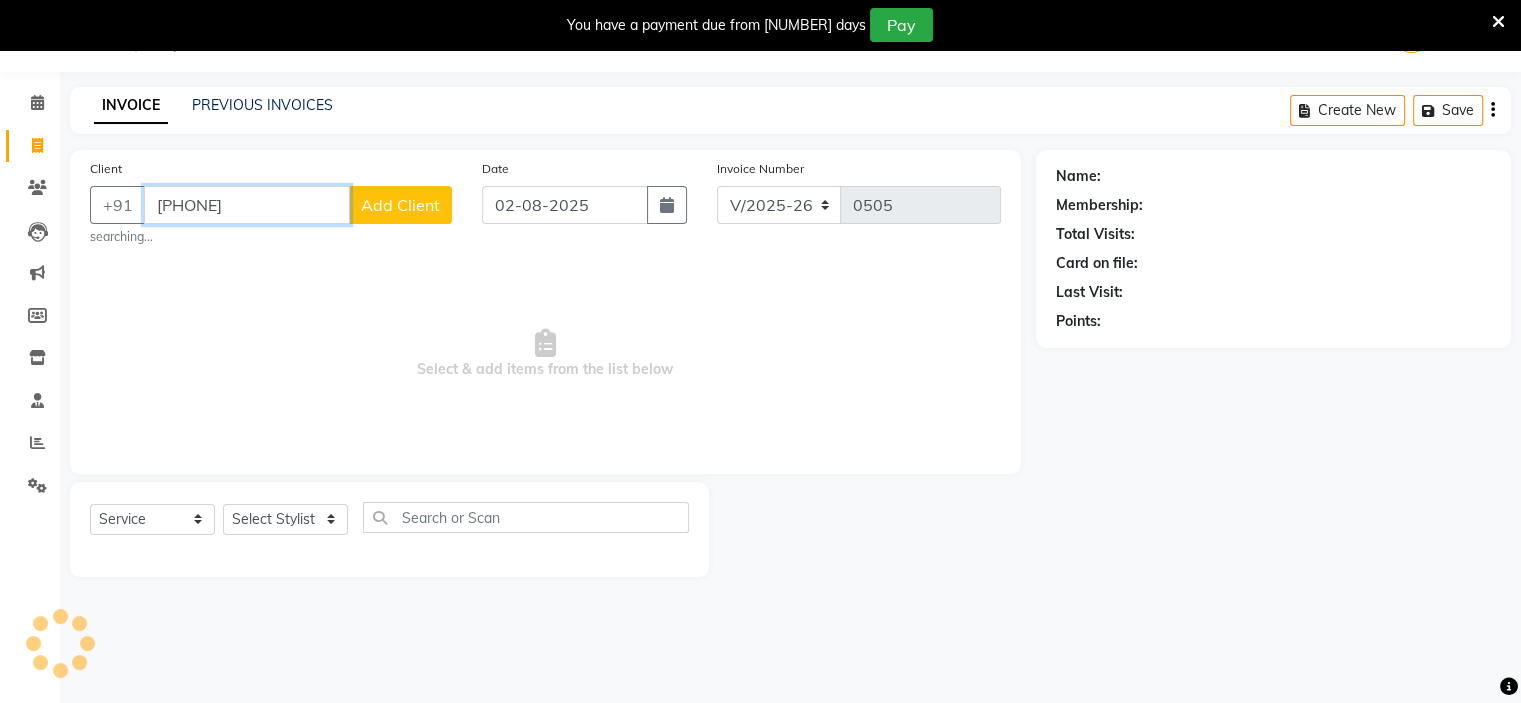 type on "[PHONE]" 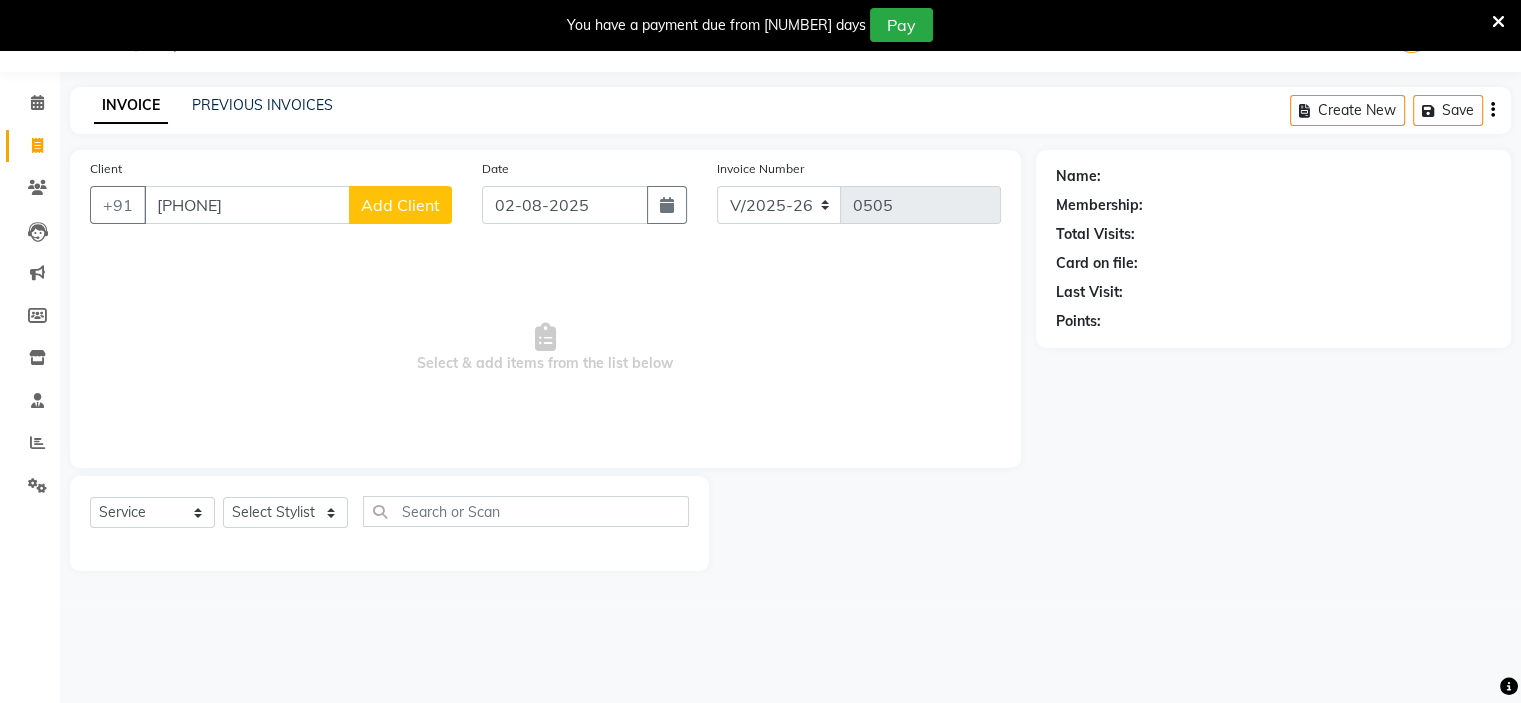 click on "Add Client" 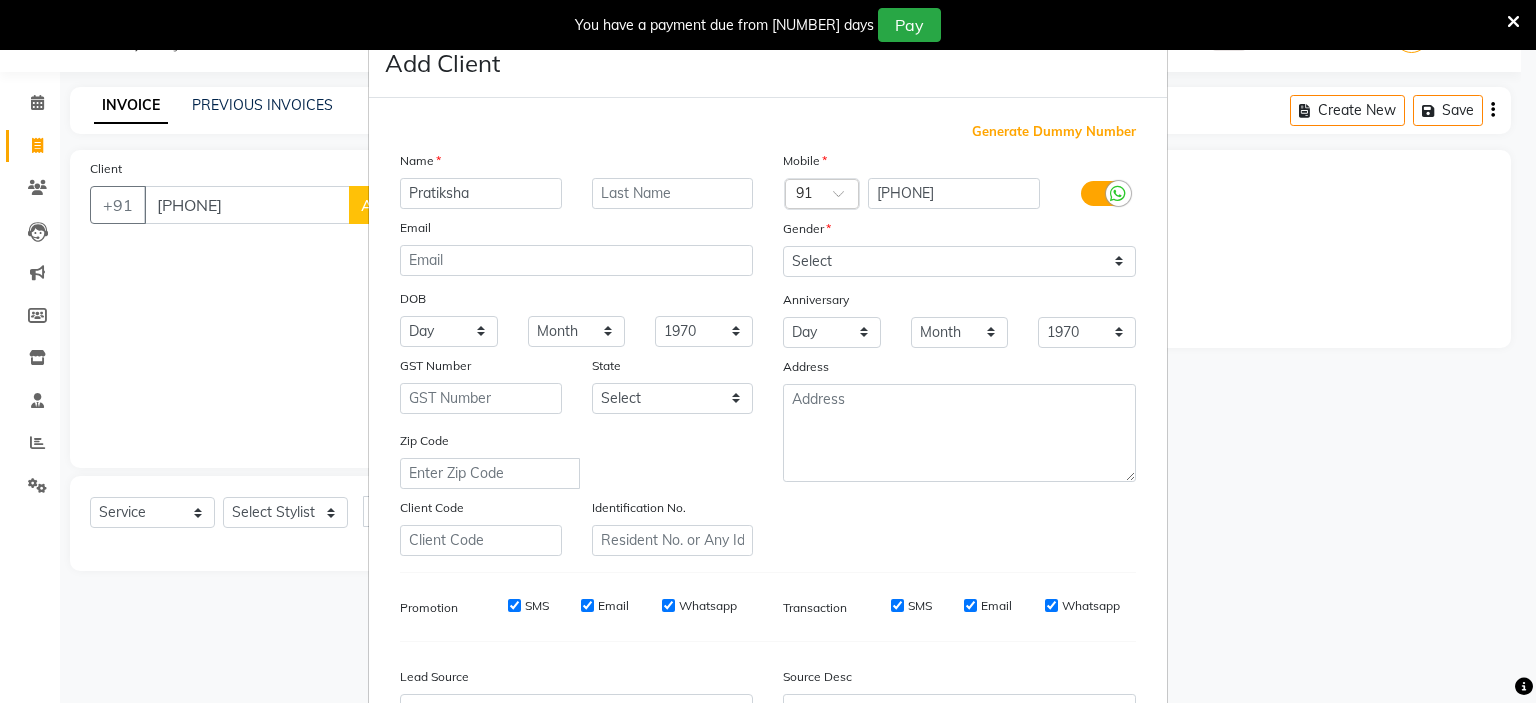 type on "Pratiksha" 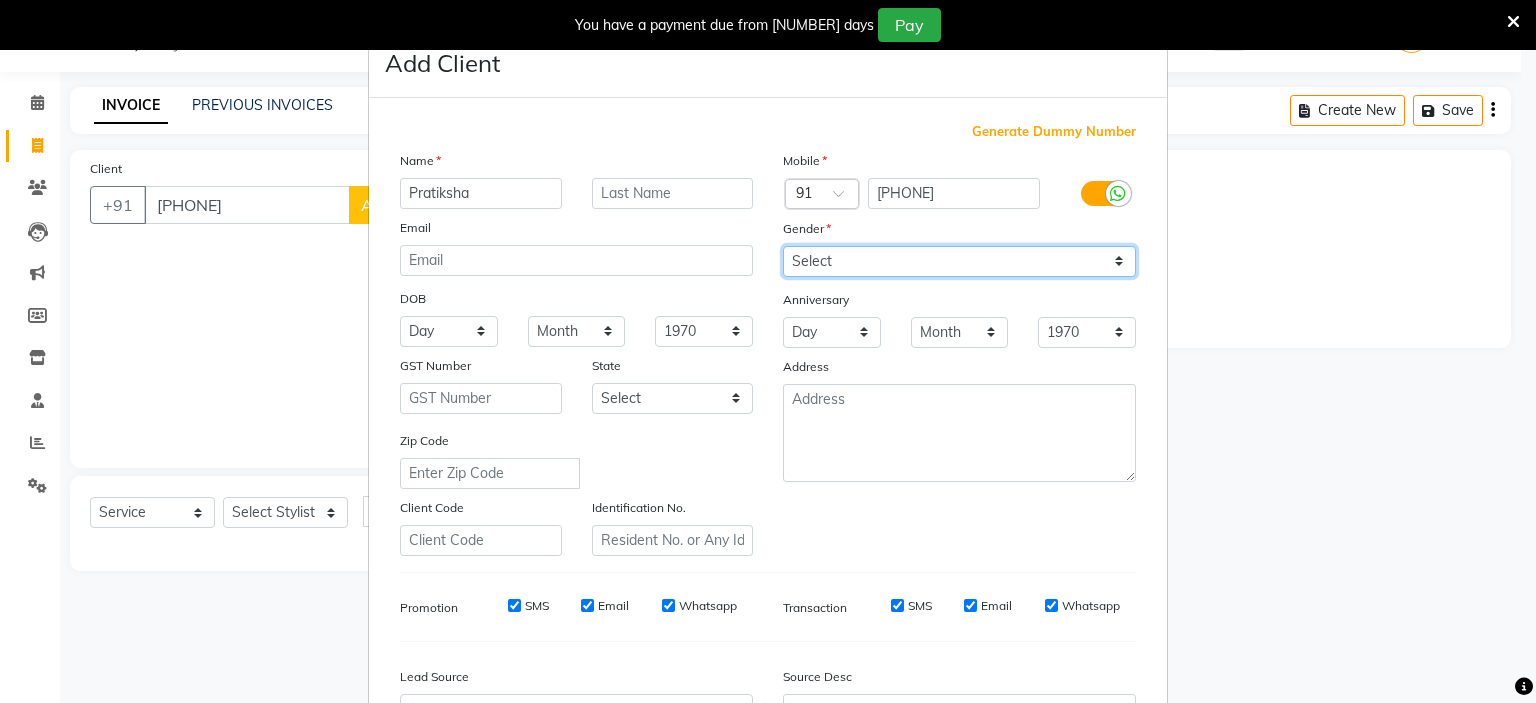 click on "Select Male Female Other Prefer Not To Say" at bounding box center (959, 261) 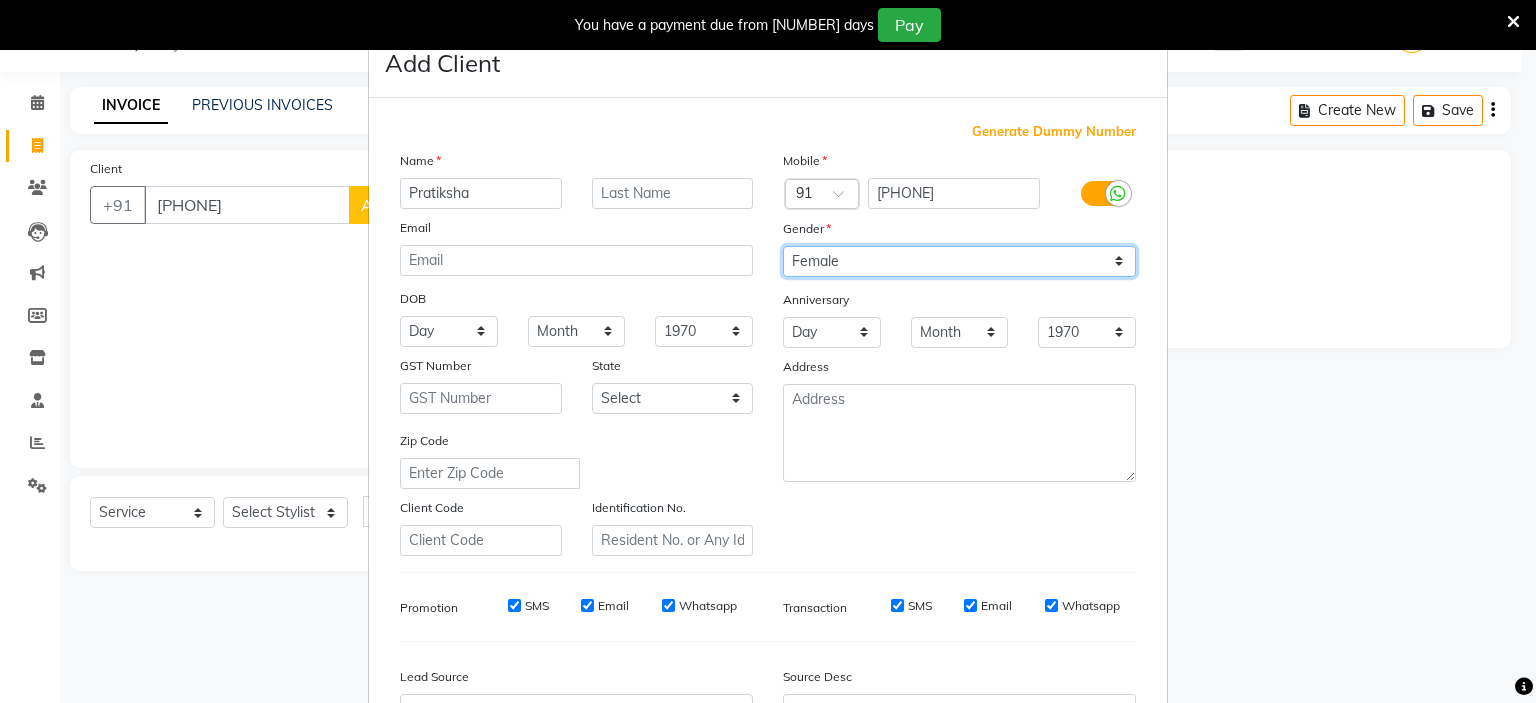 click on "Select Male Female Other Prefer Not To Say" at bounding box center [959, 261] 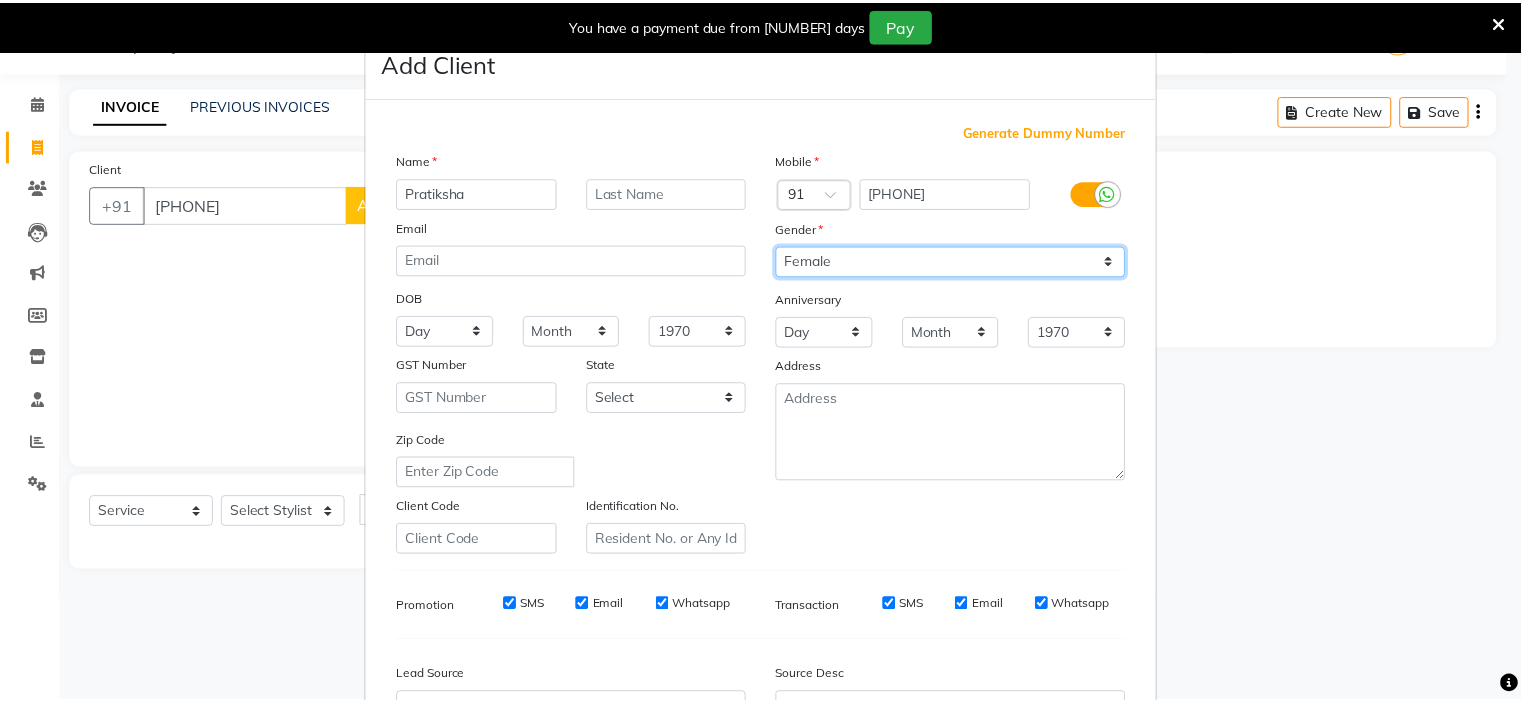 scroll, scrollTop: 229, scrollLeft: 0, axis: vertical 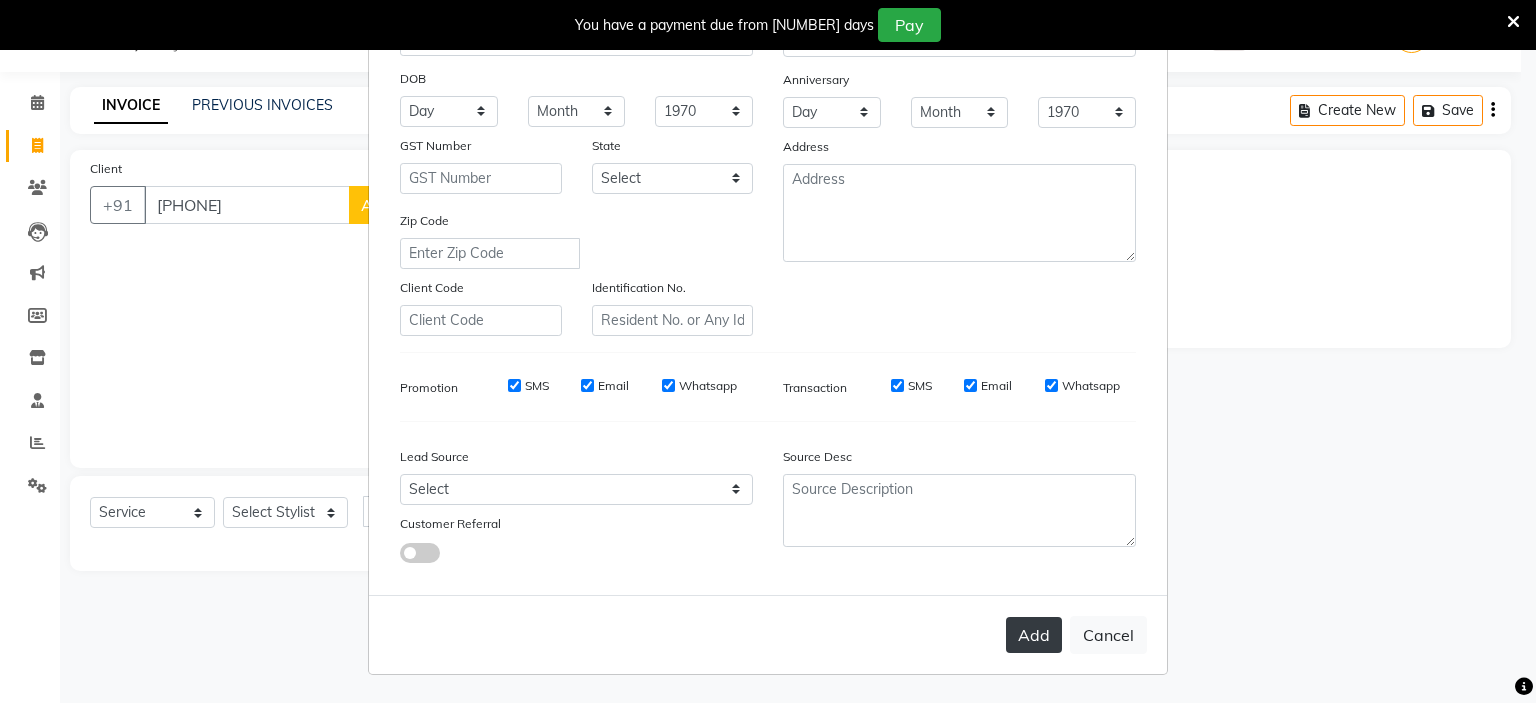 click on "Add" at bounding box center [1034, 635] 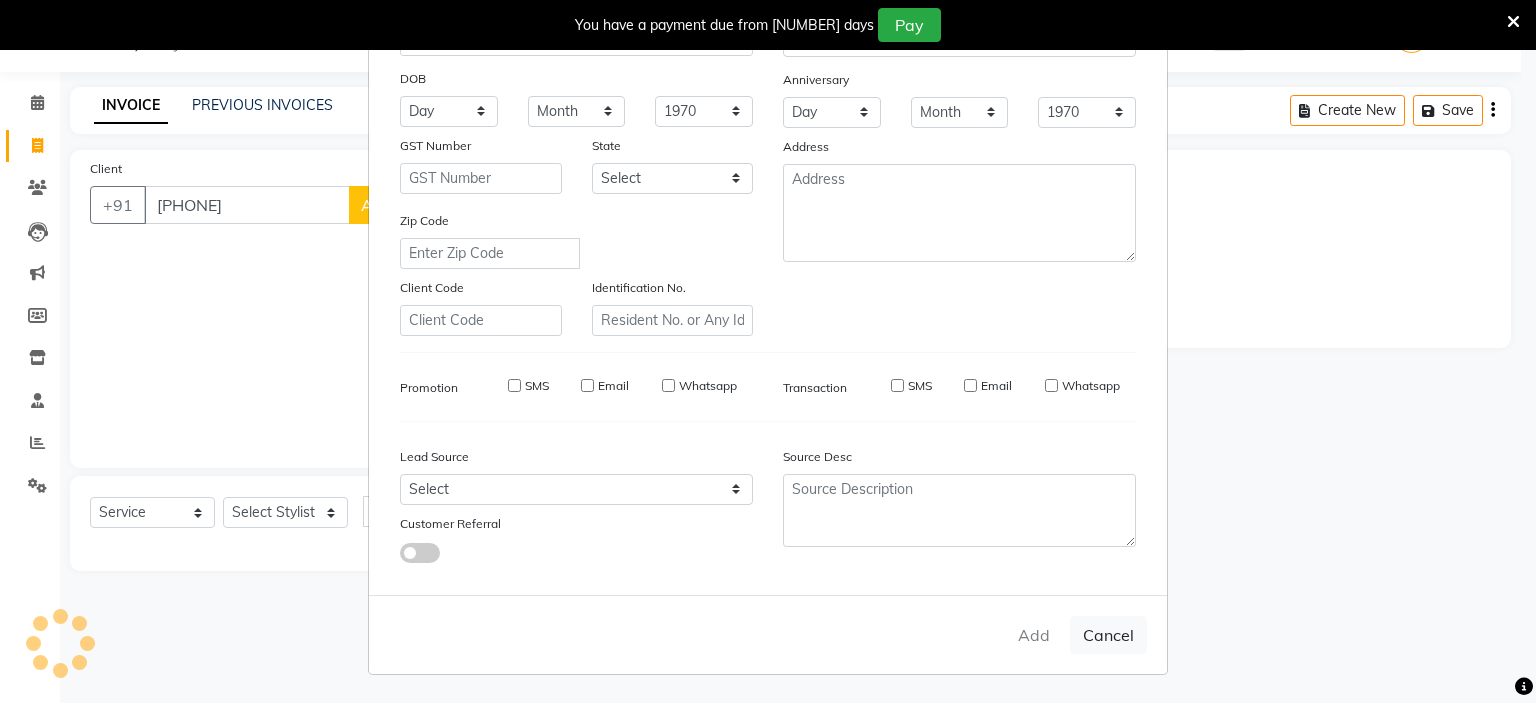 type 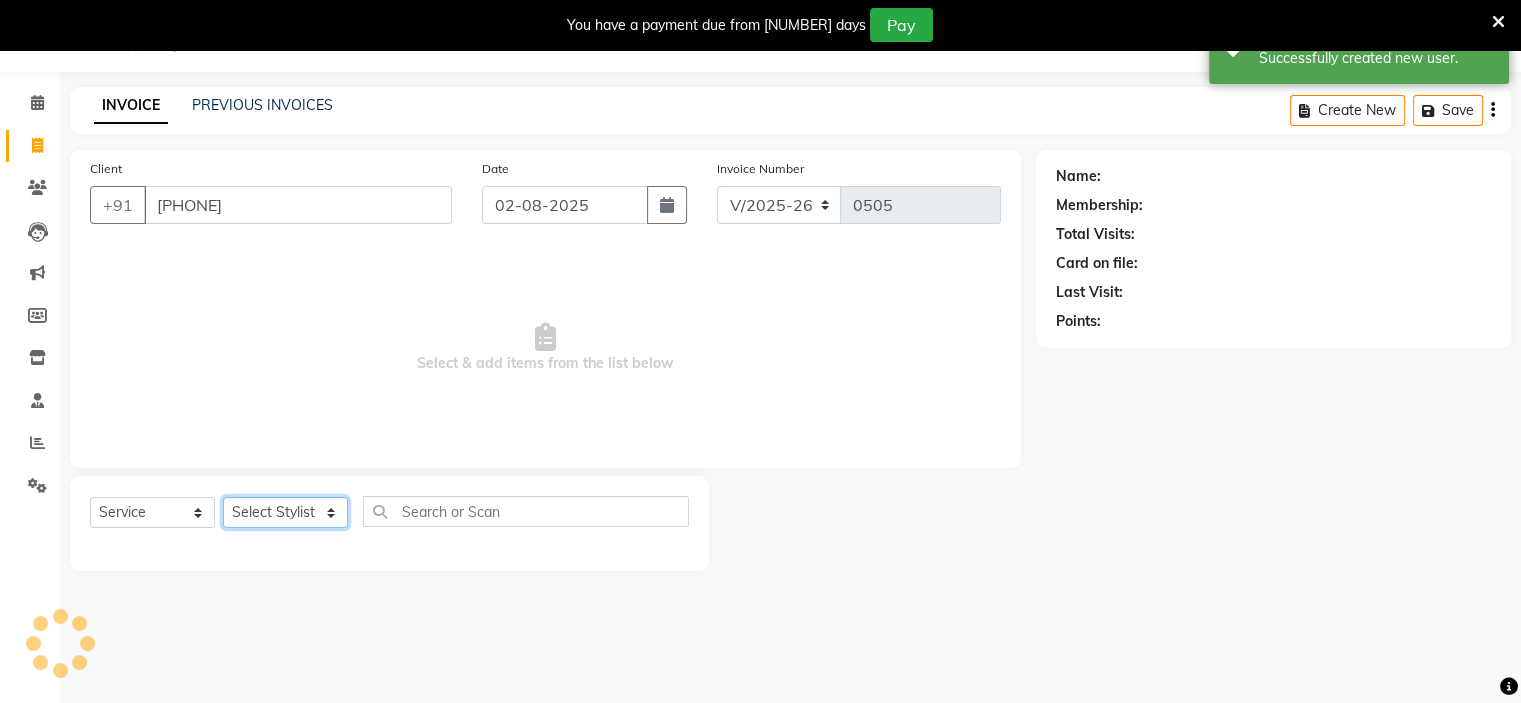 click on "Select Stylist [NAME] [NAME] [NAME] [NAME] [NAME]" 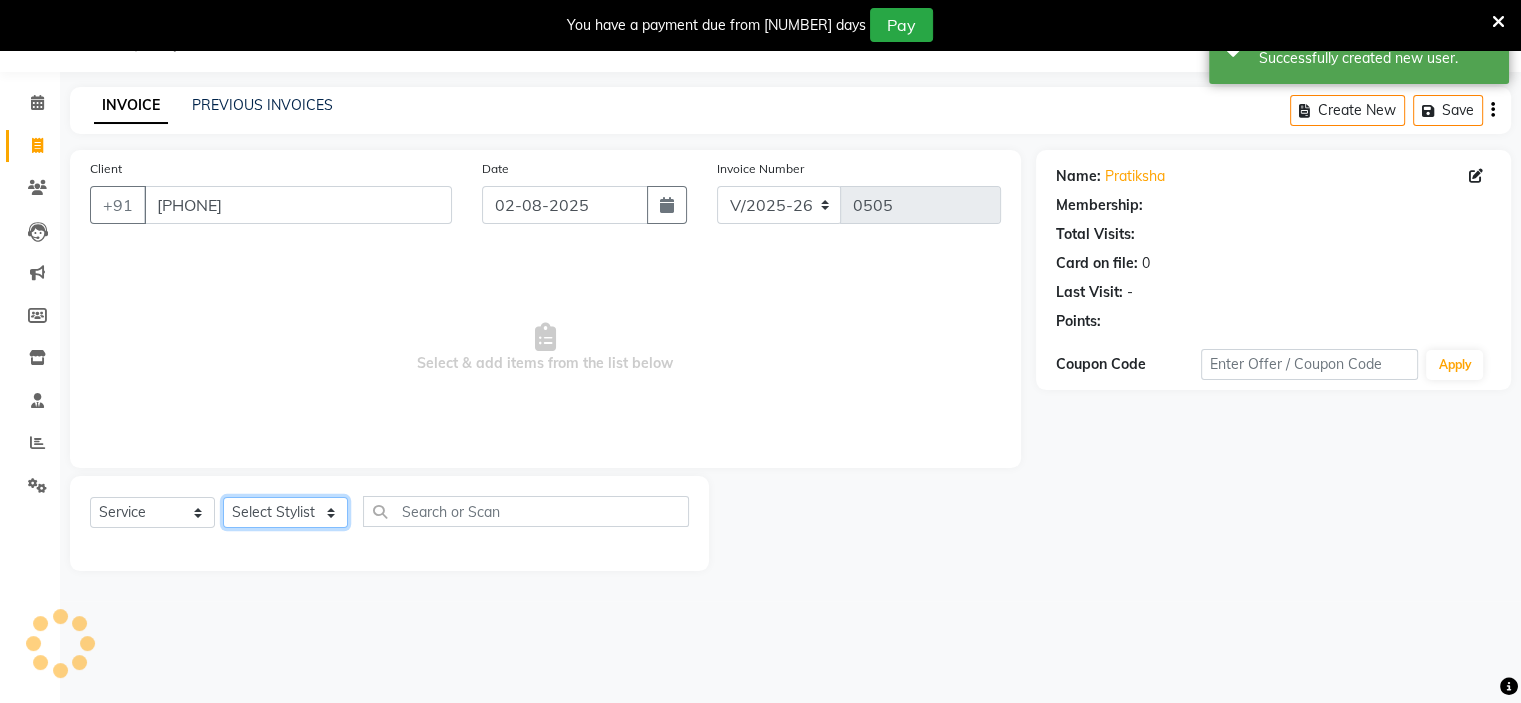 select on "36302" 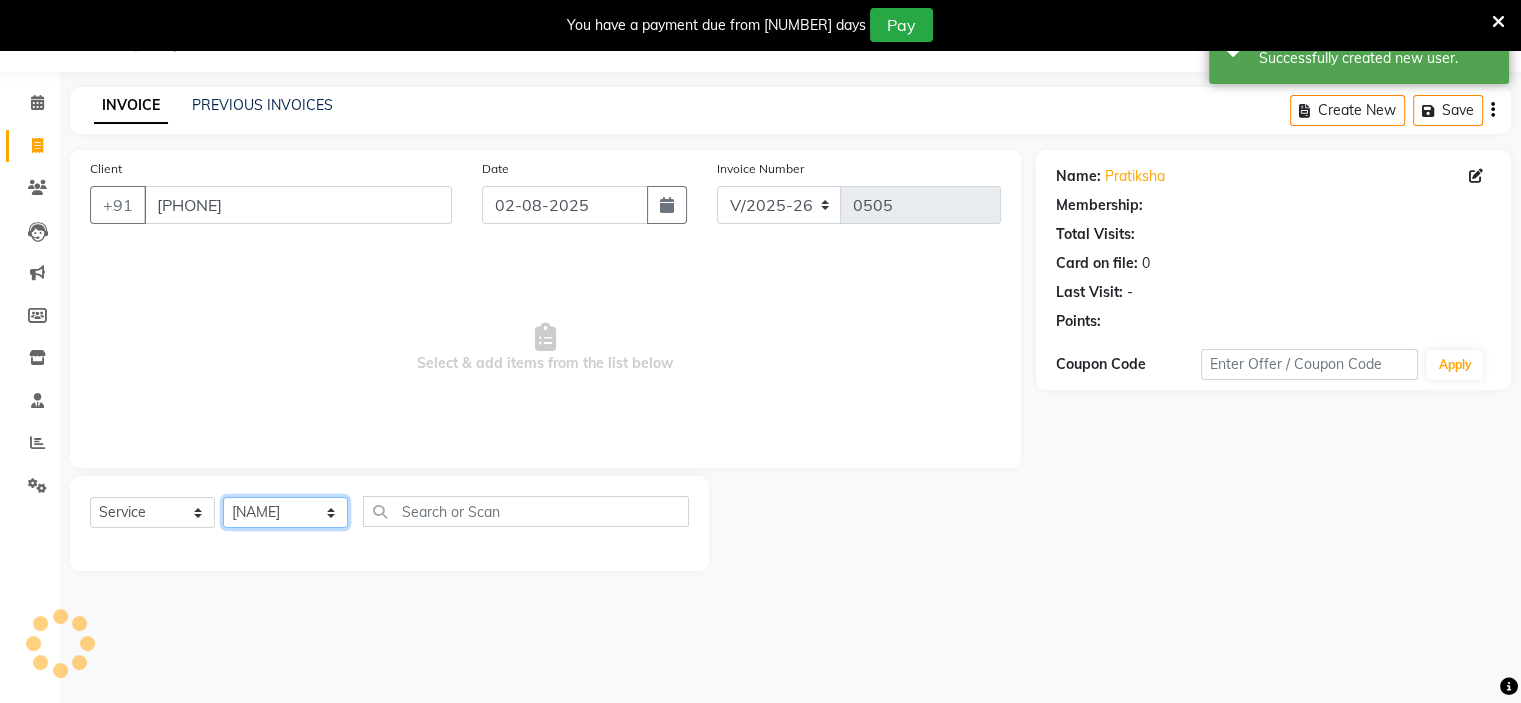 click on "Select Stylist [NAME] [NAME] [NAME] [NAME] [NAME]" 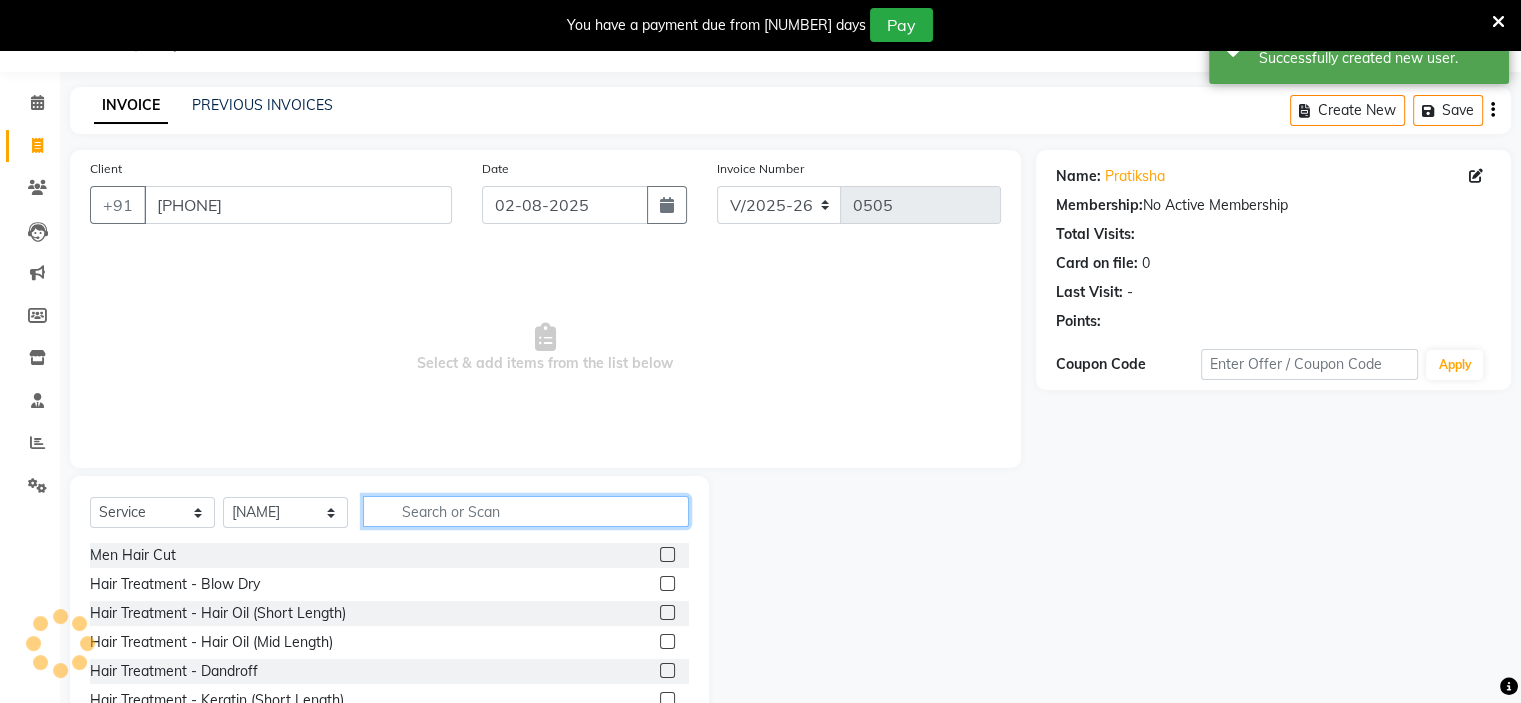 click 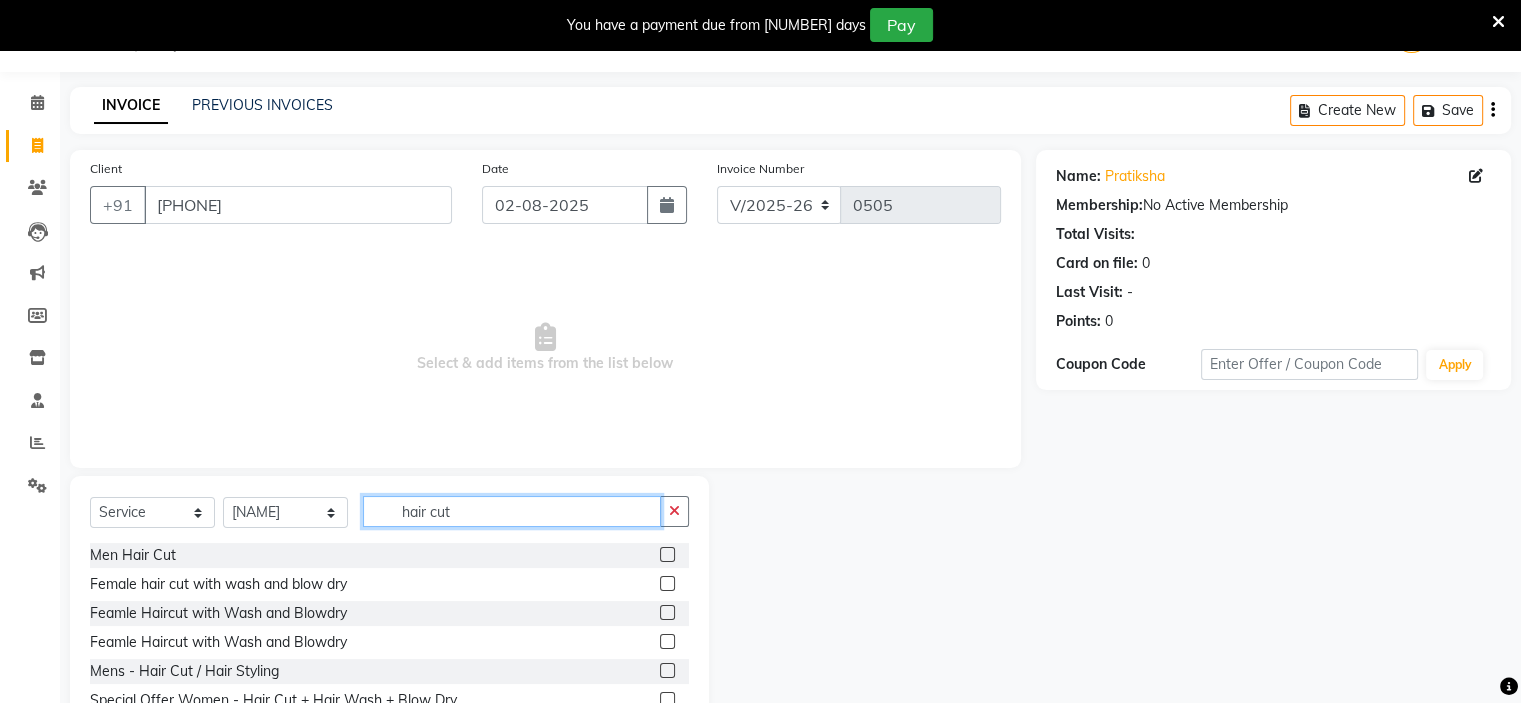 type on "hair cut" 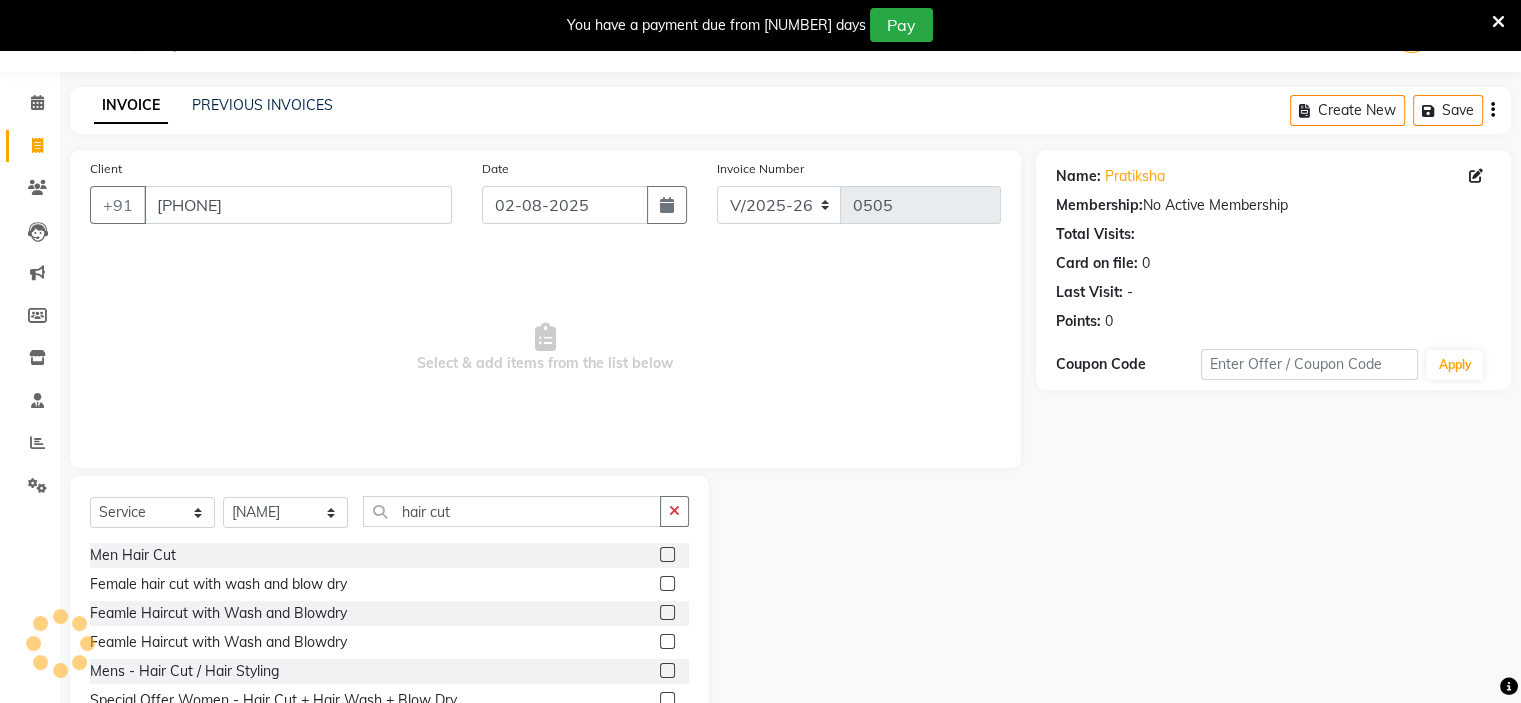 click 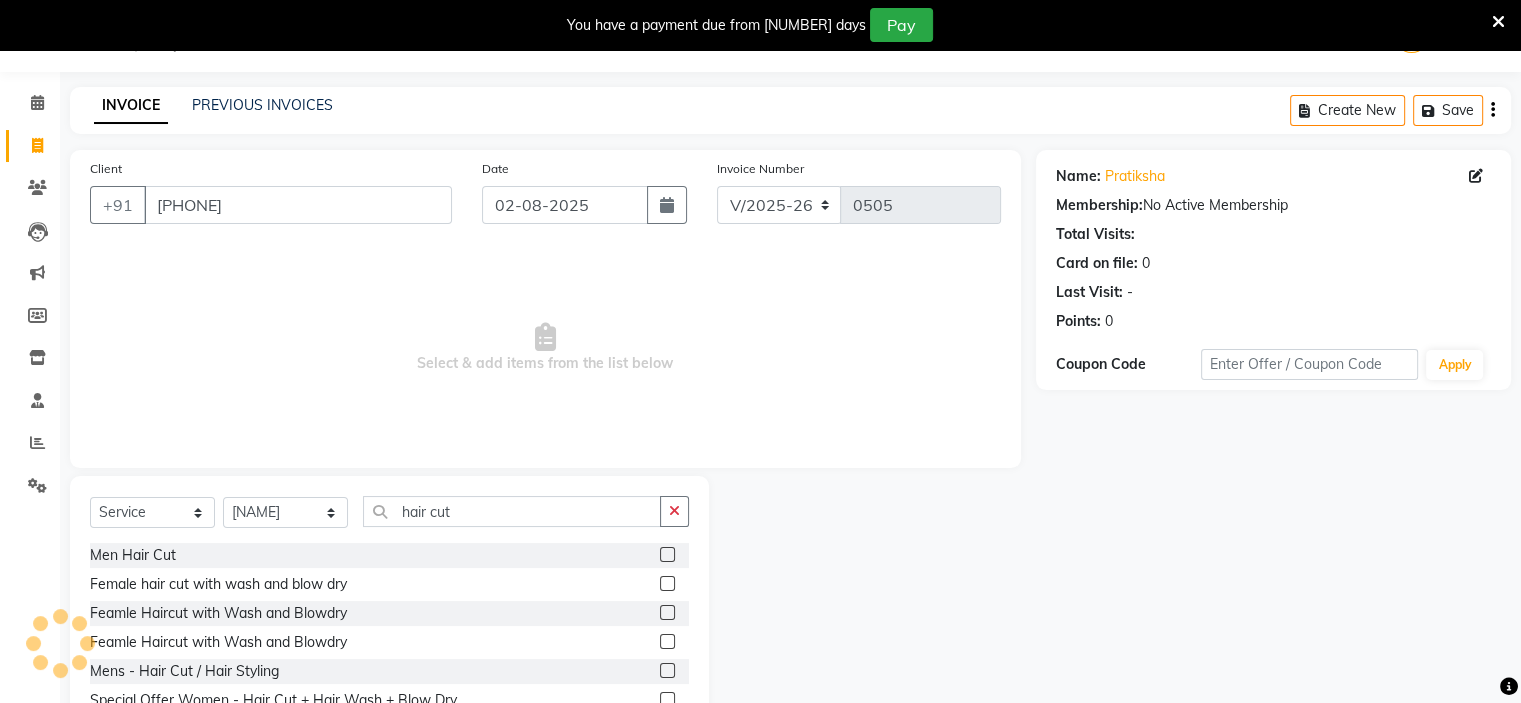 click at bounding box center [666, 584] 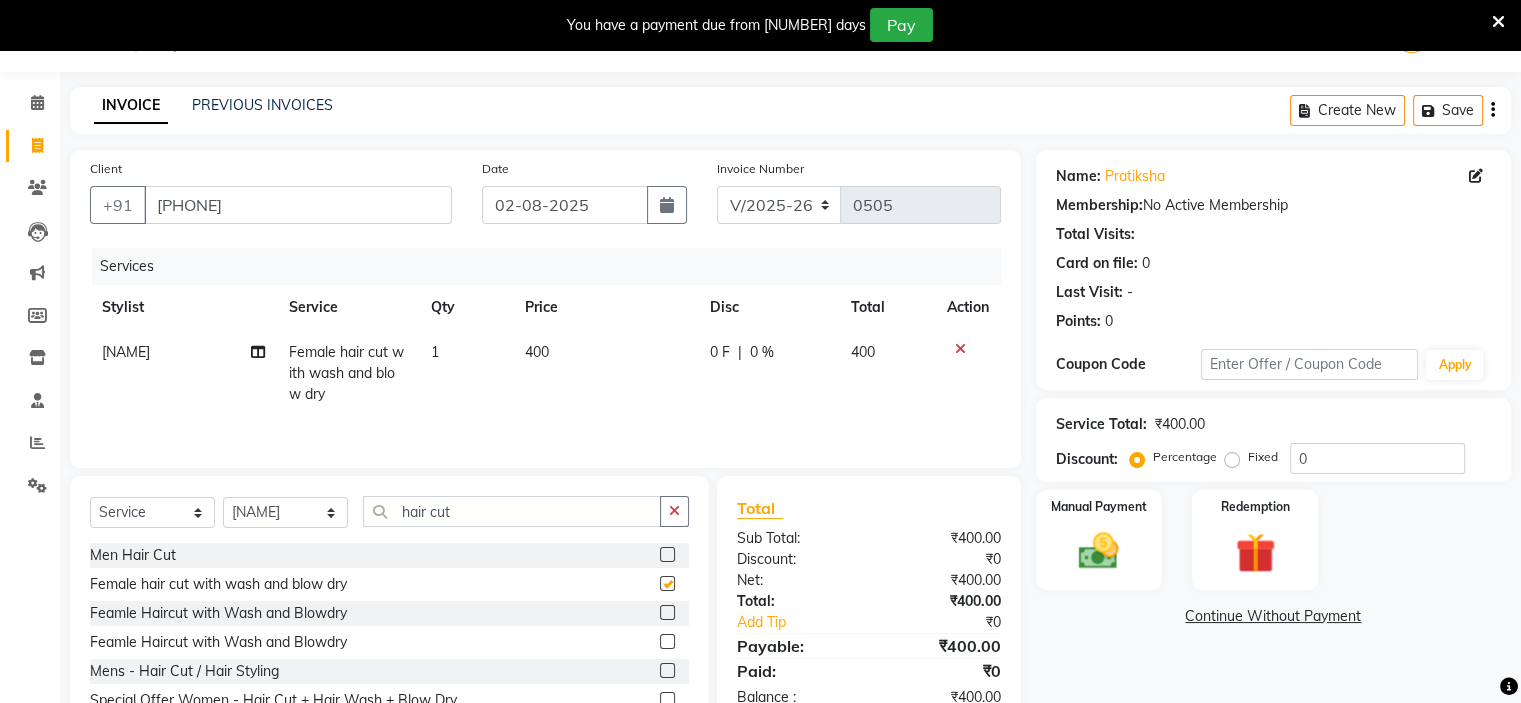 checkbox on "false" 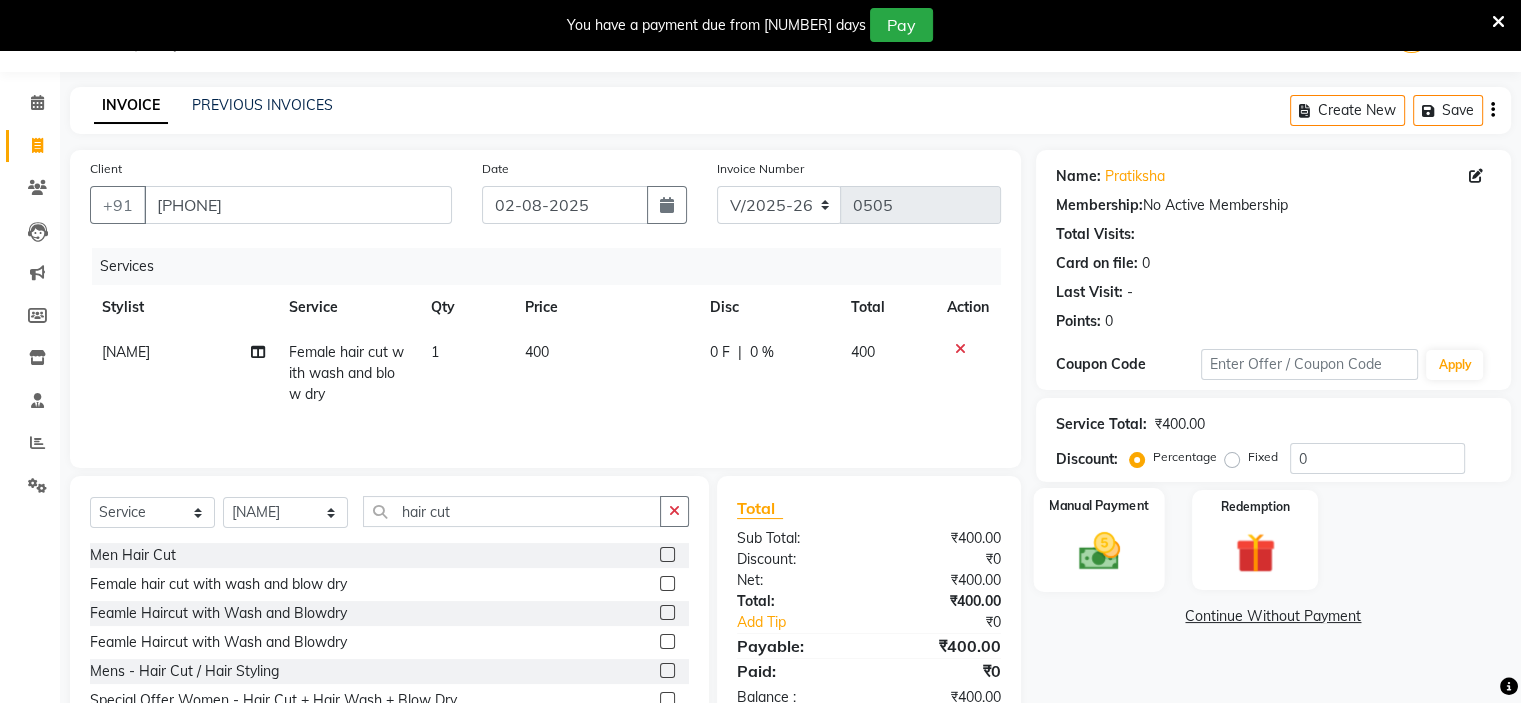 click 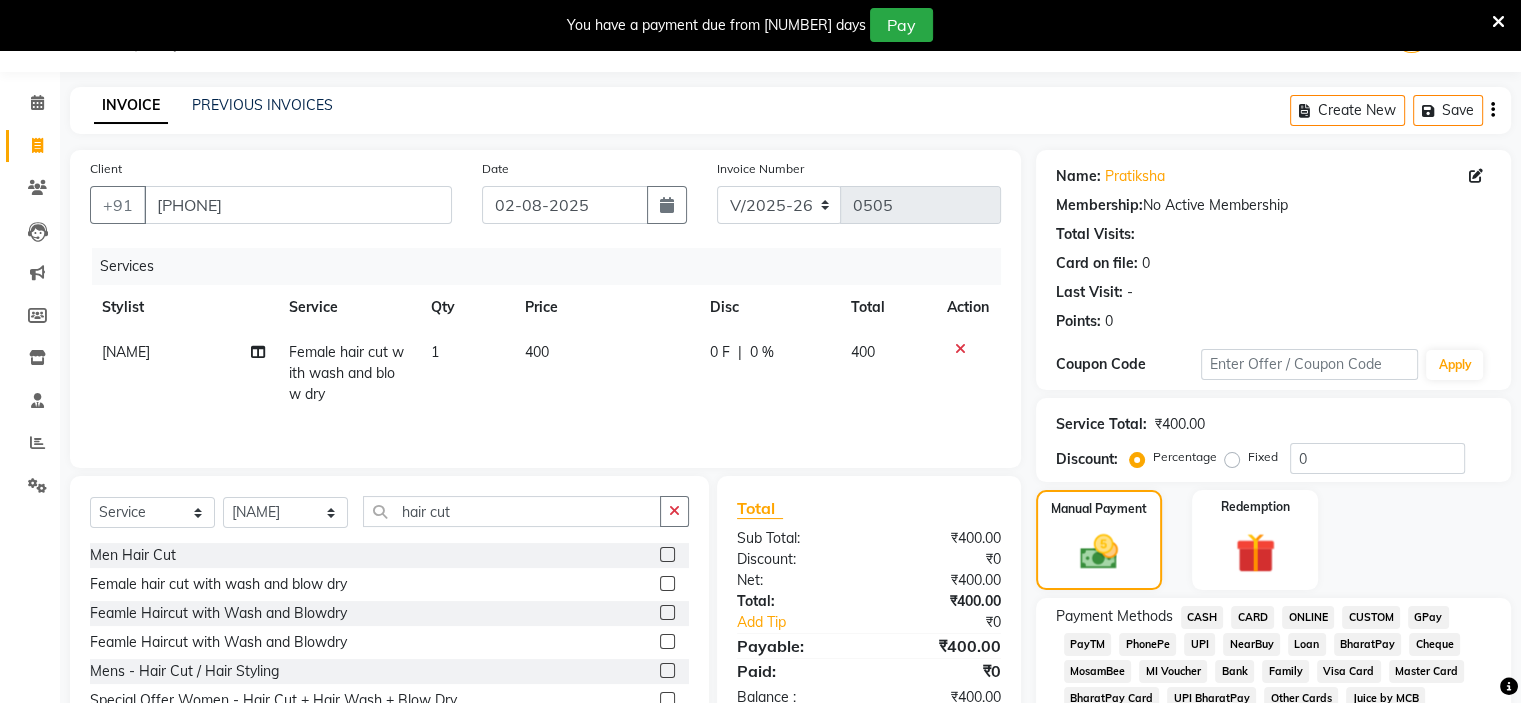 click on "ONLINE" 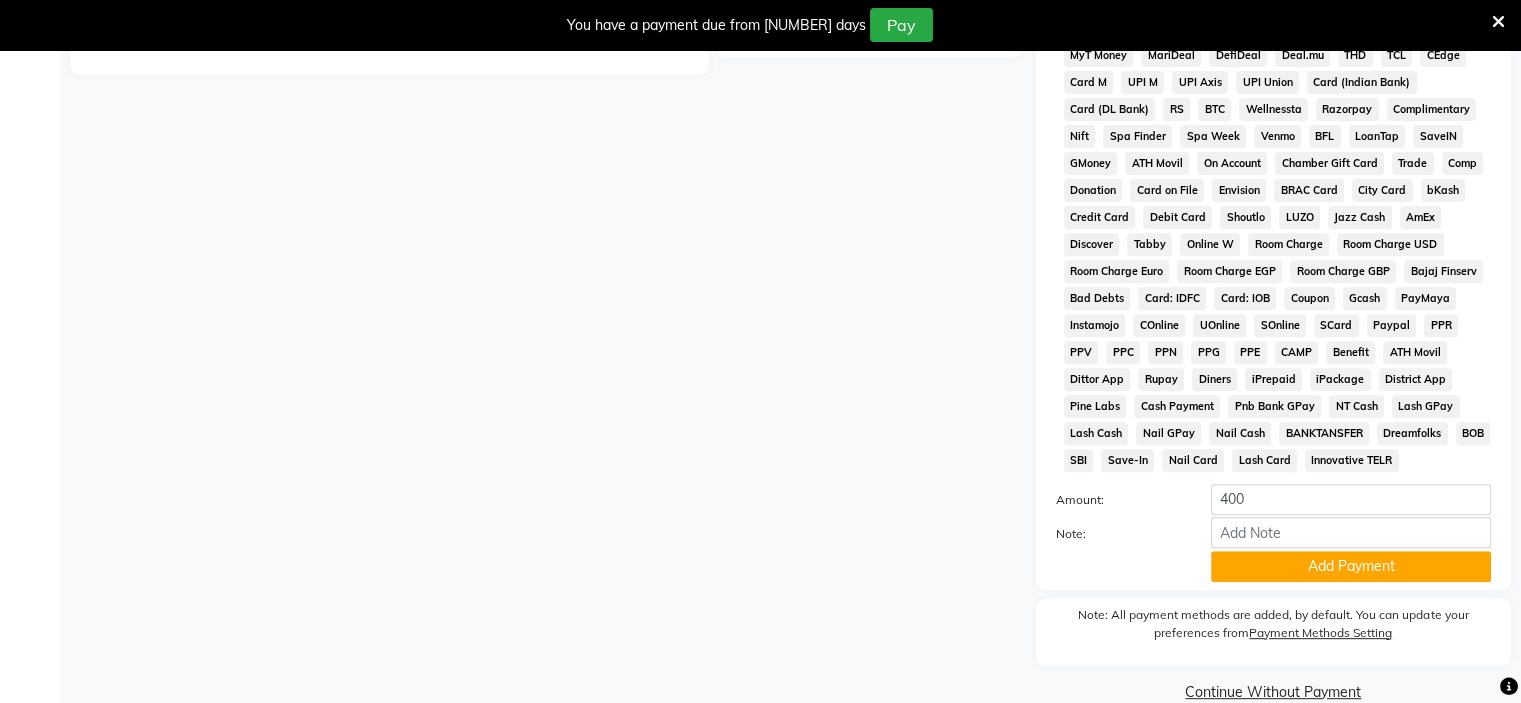 scroll, scrollTop: 770, scrollLeft: 0, axis: vertical 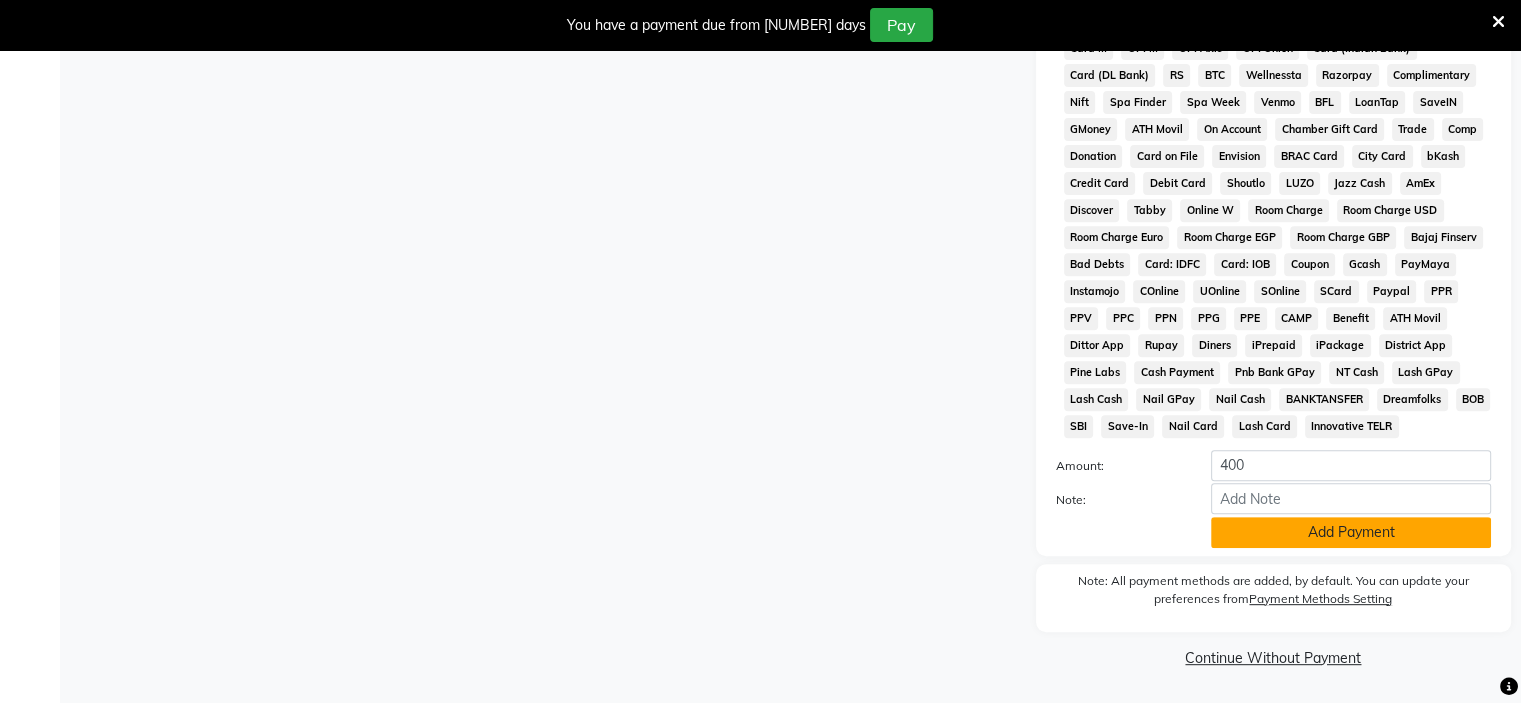 click on "Add Payment" 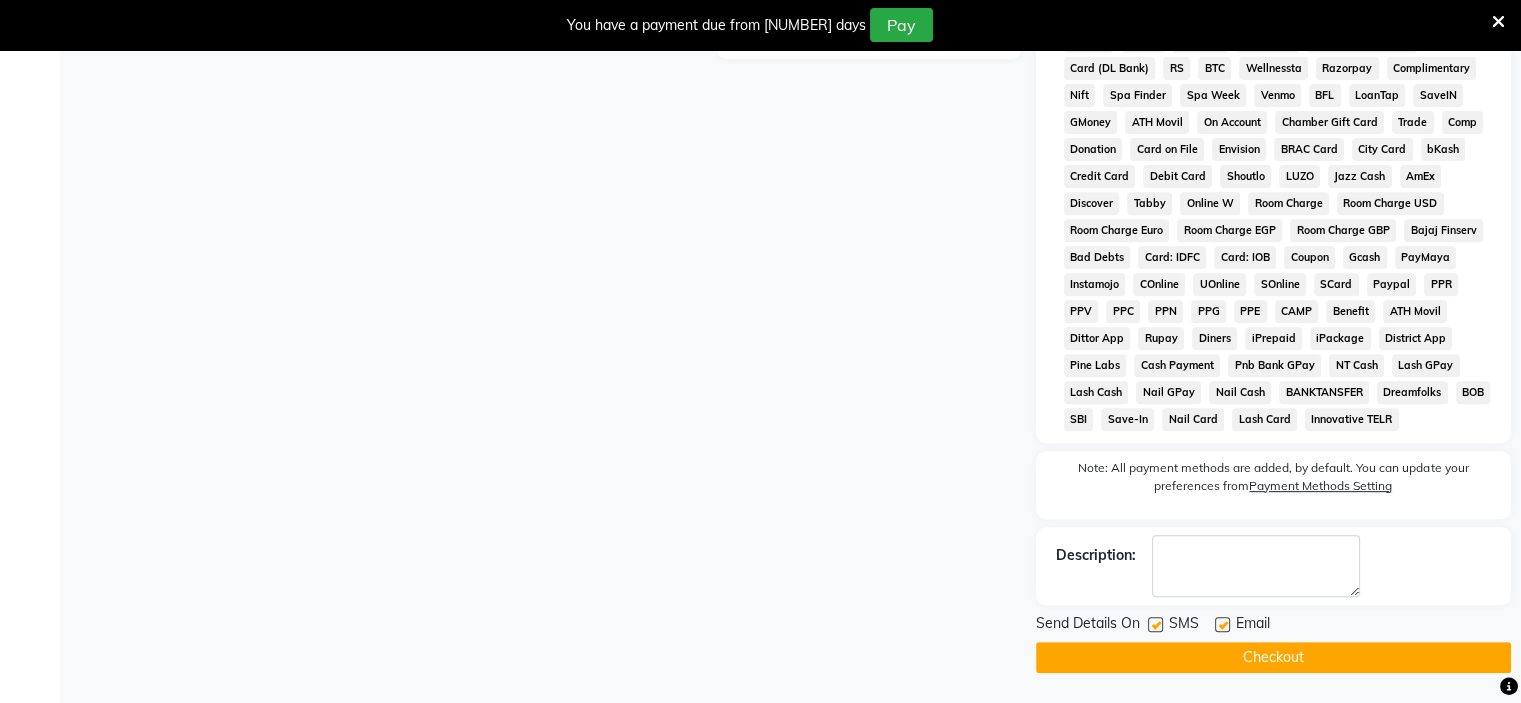 click on "Checkout" 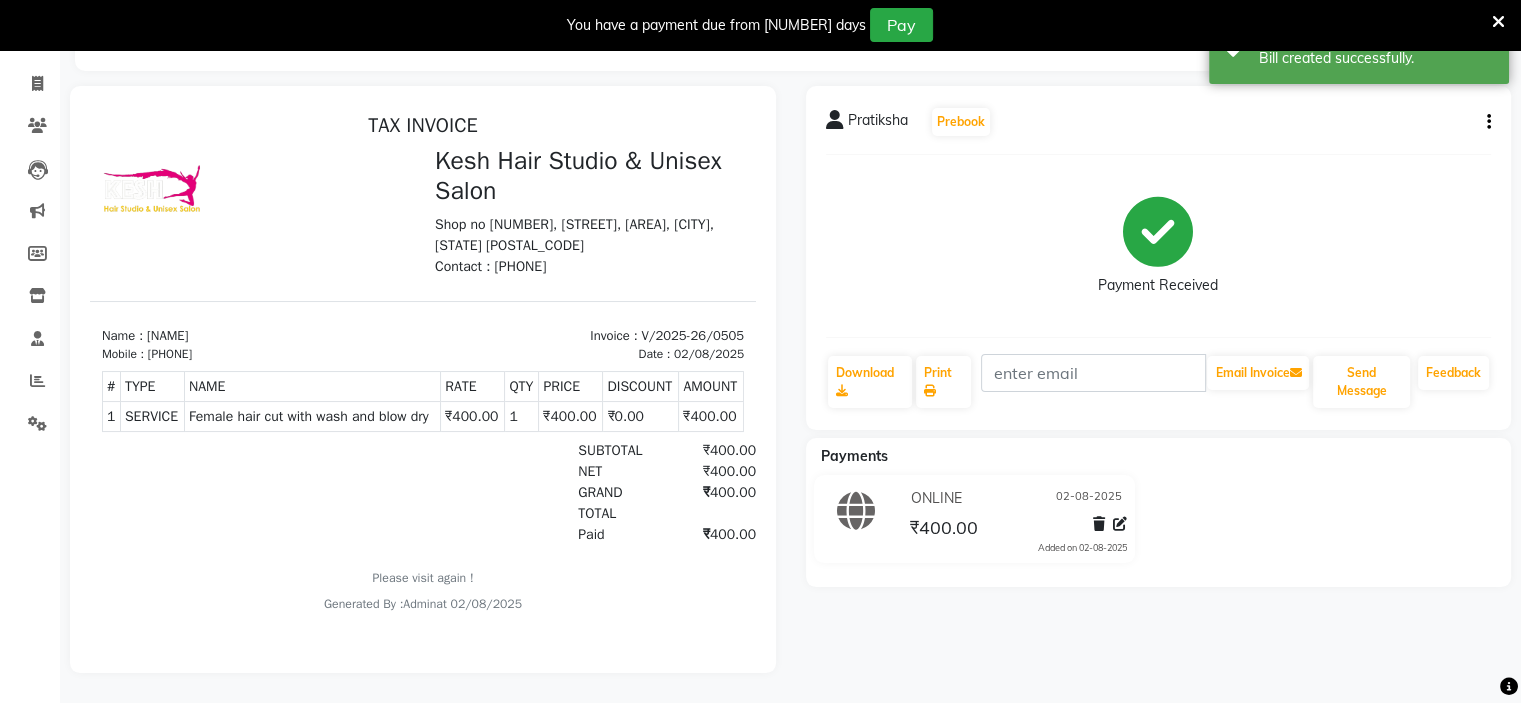 scroll, scrollTop: 0, scrollLeft: 0, axis: both 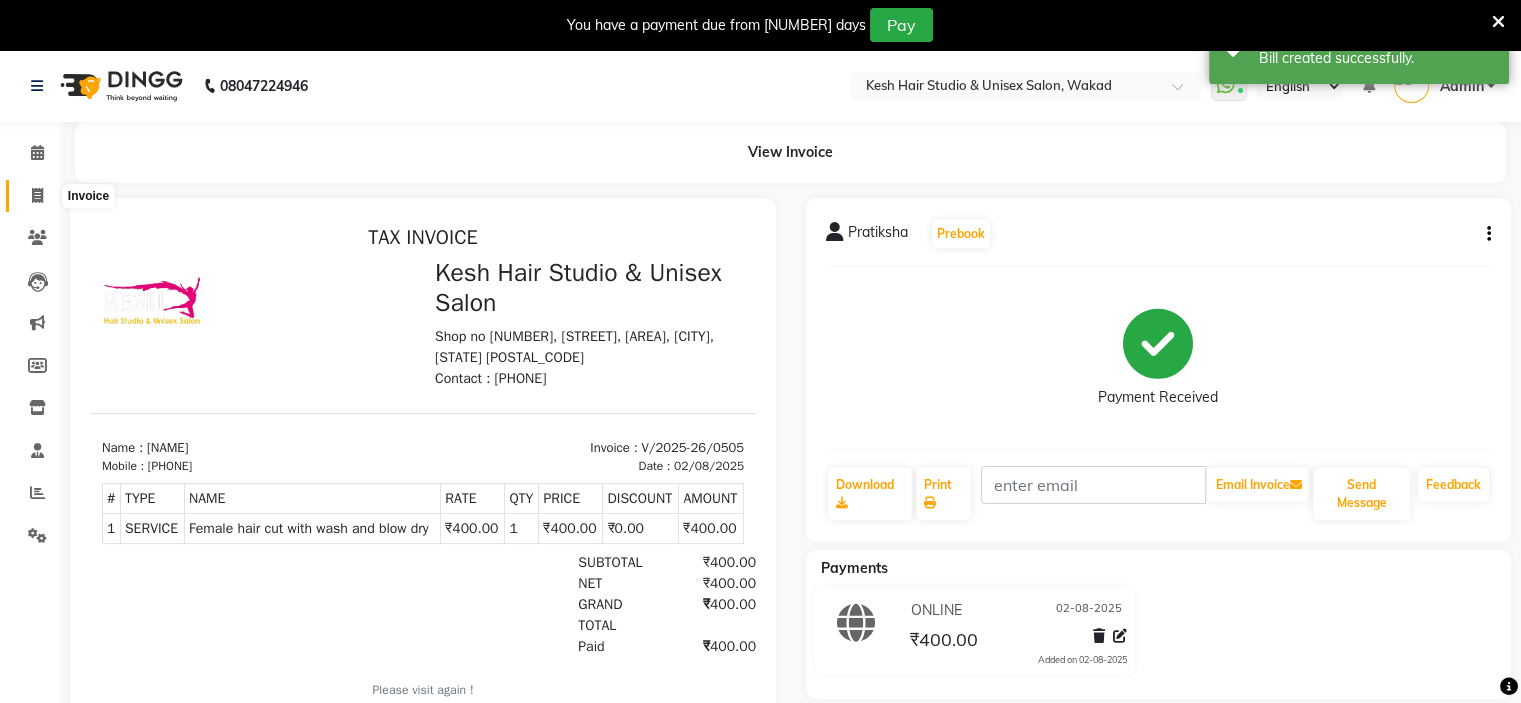 click 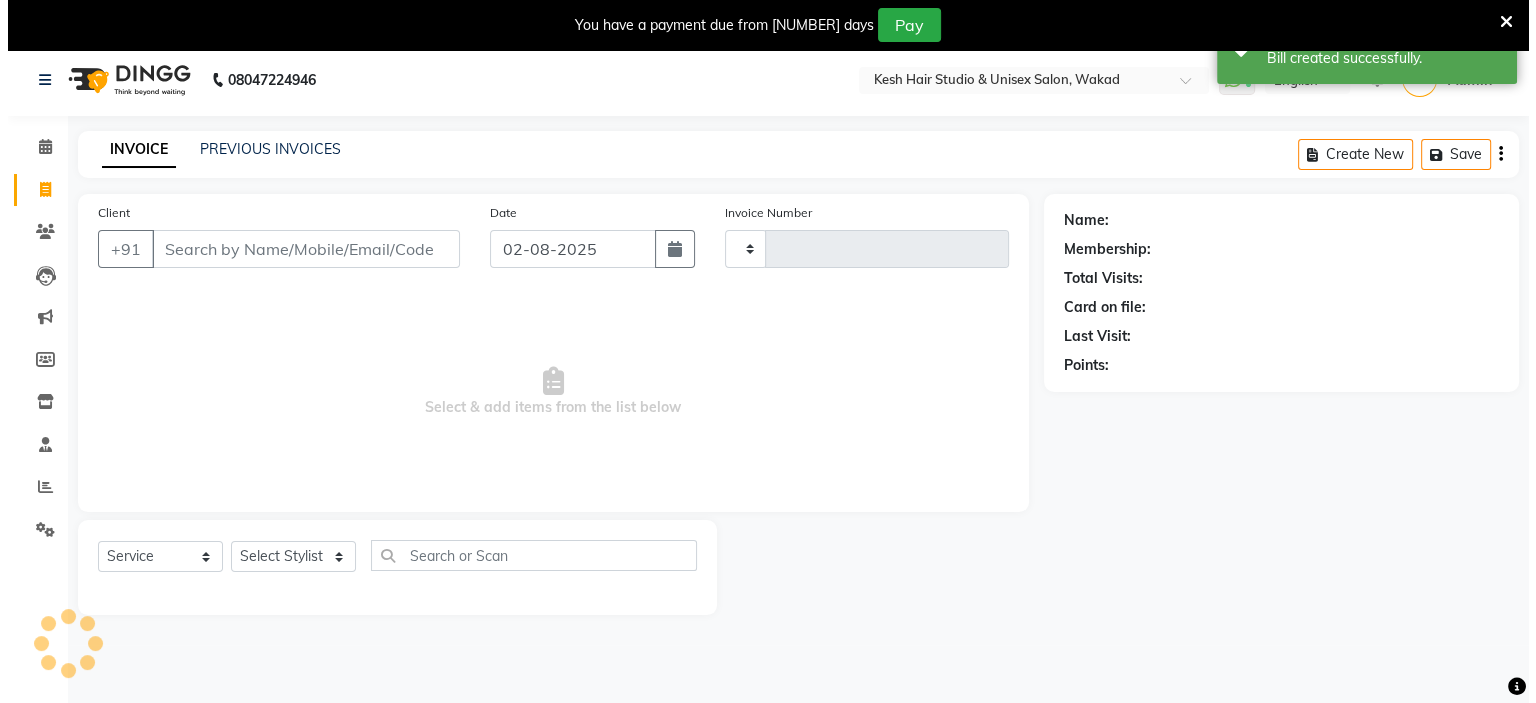 scroll, scrollTop: 50, scrollLeft: 0, axis: vertical 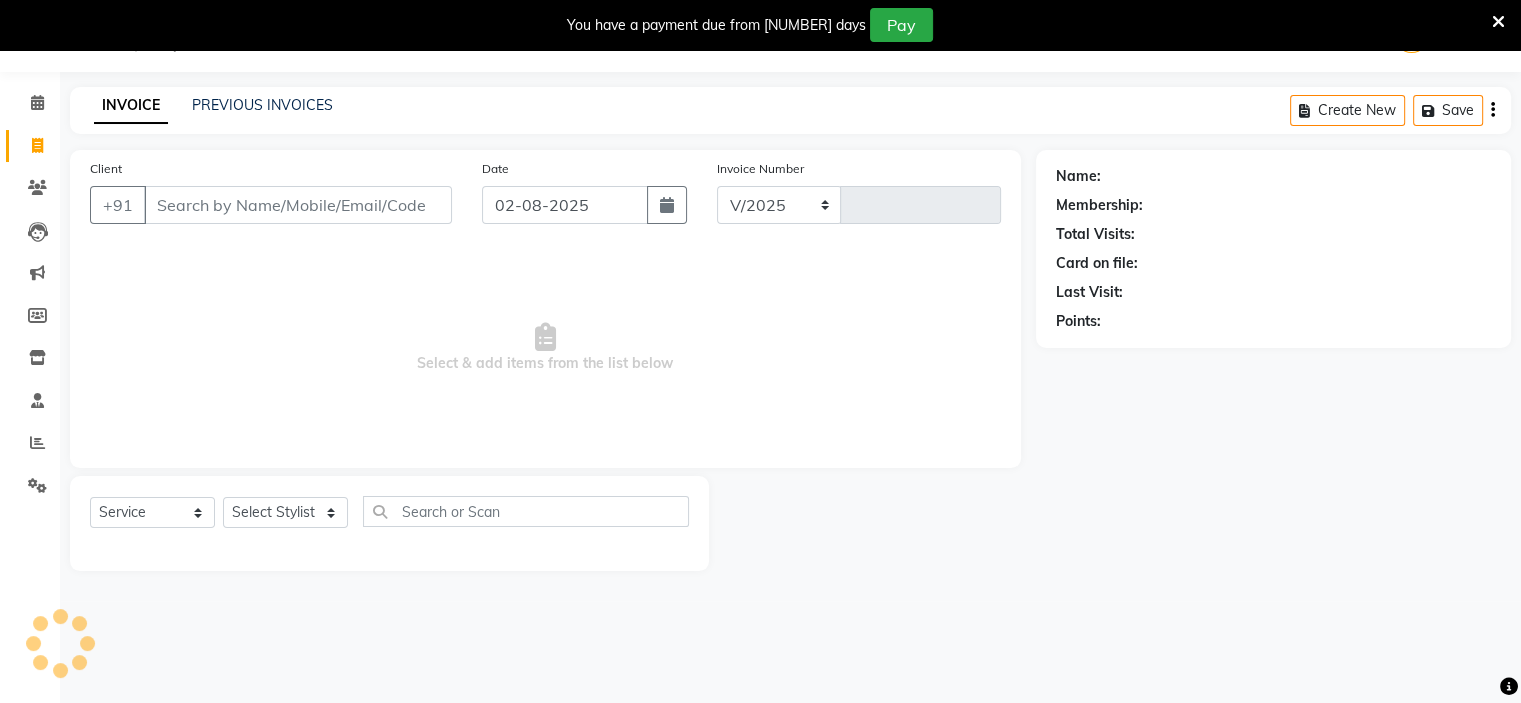 select on "5431" 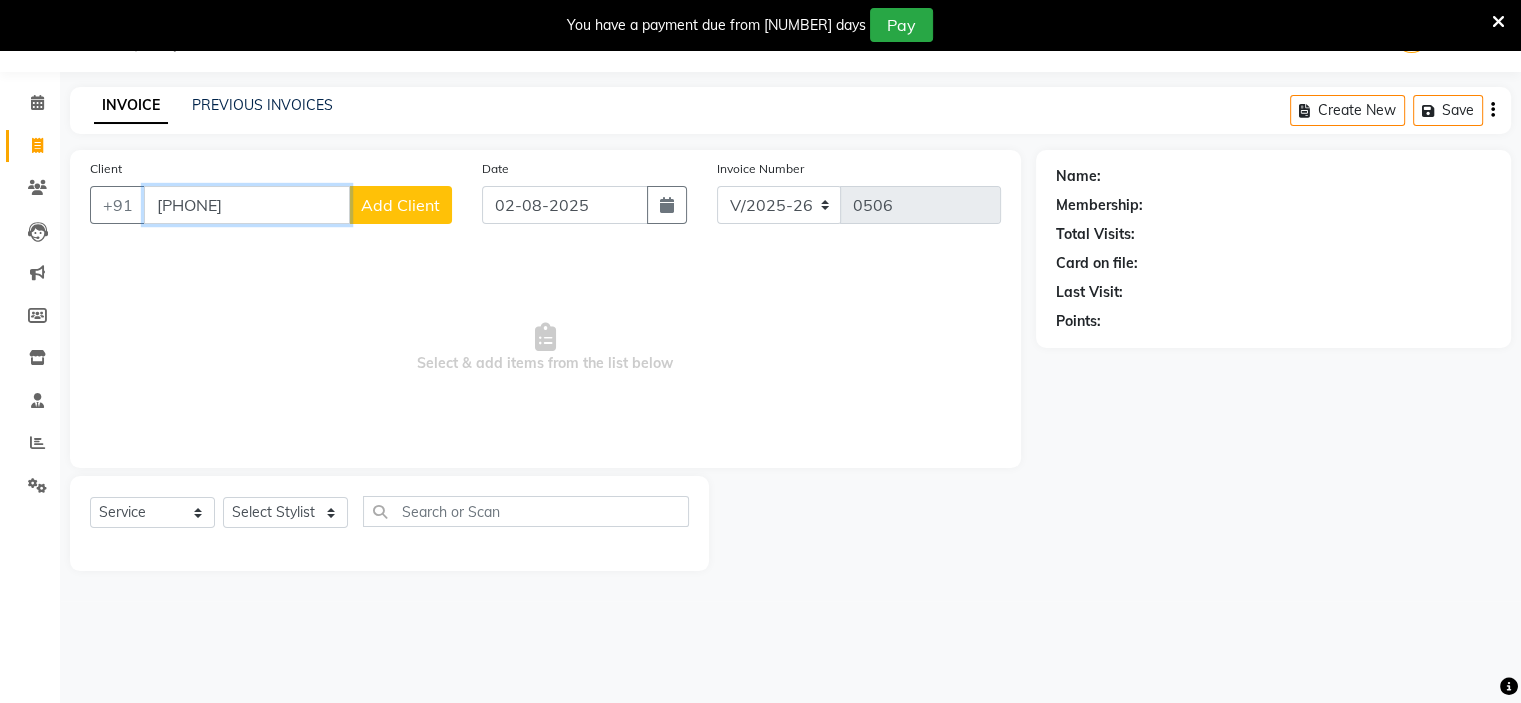 type on "[PHONE]" 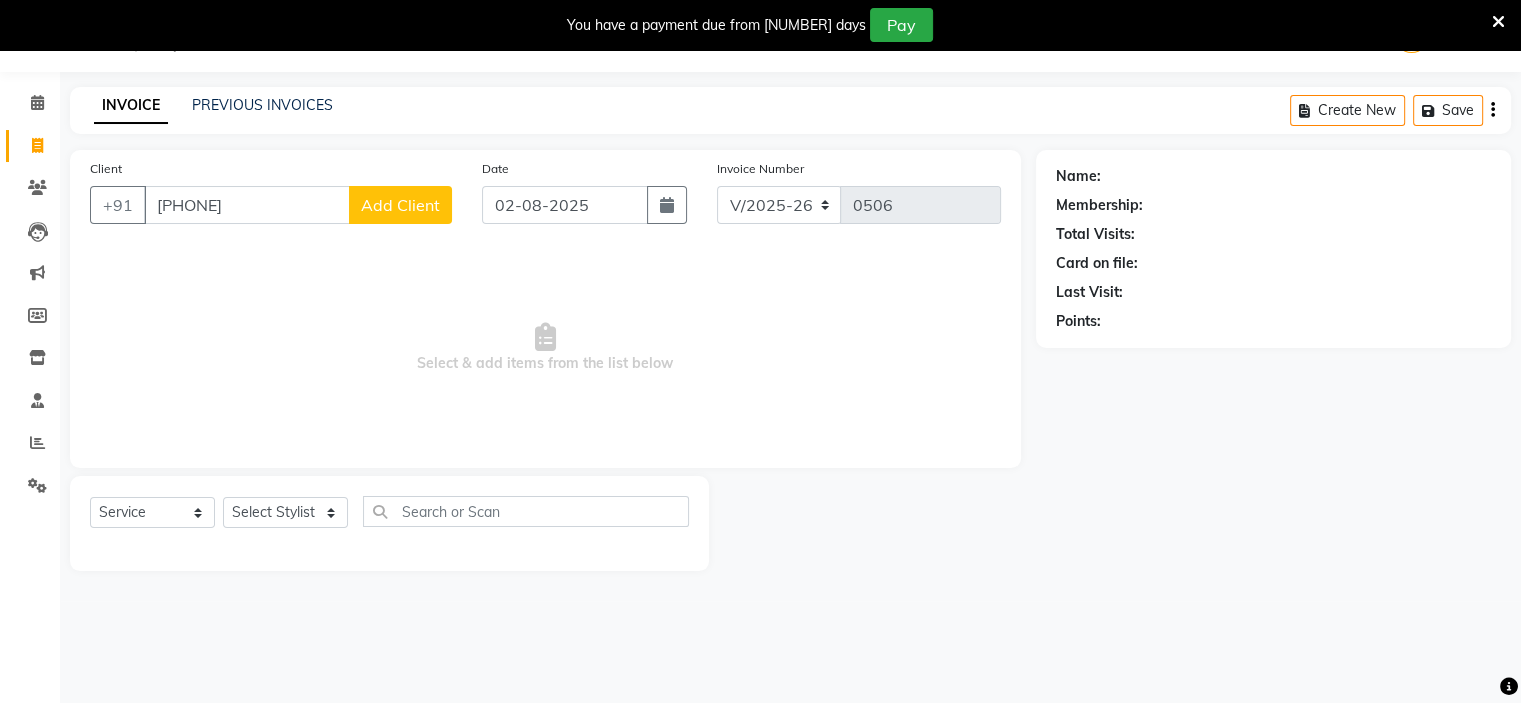 click on "Add Client" 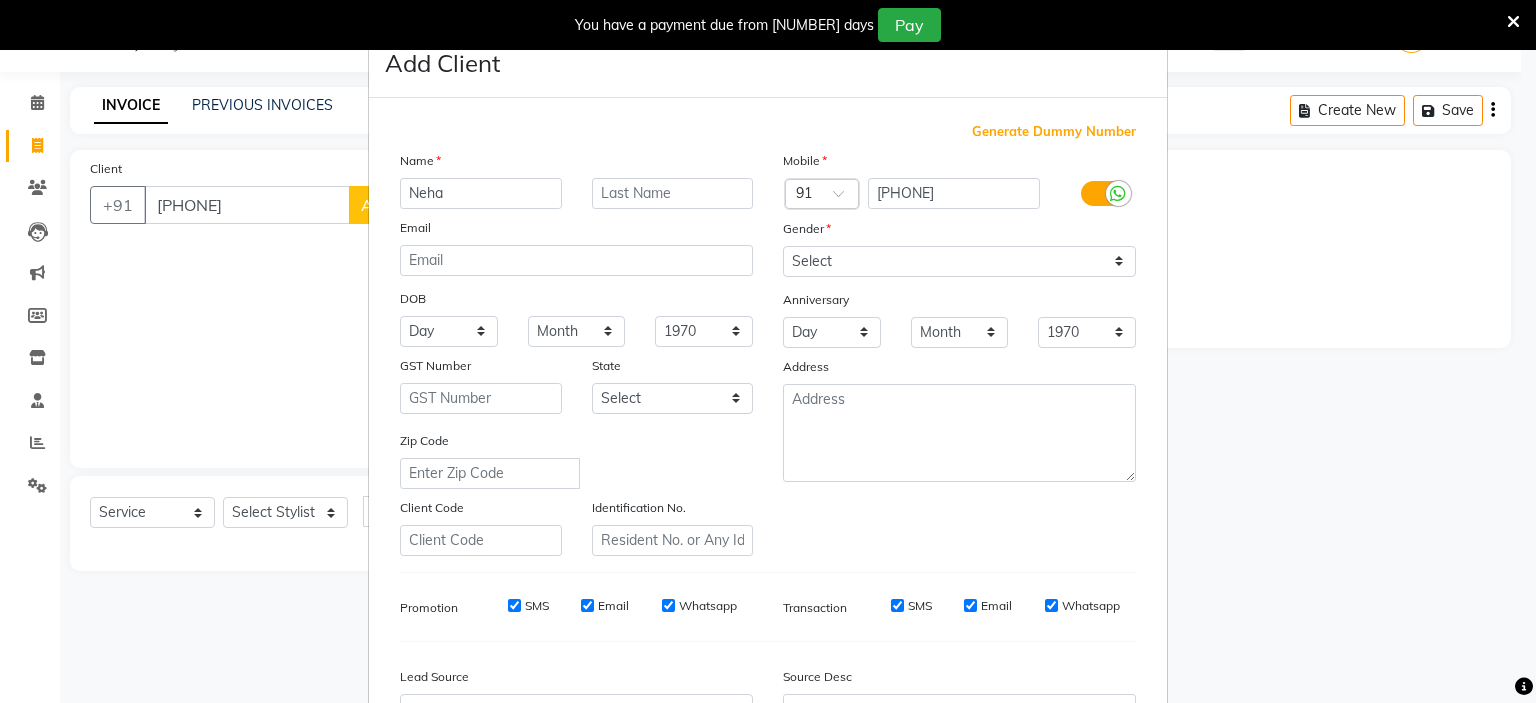 type on "Neha" 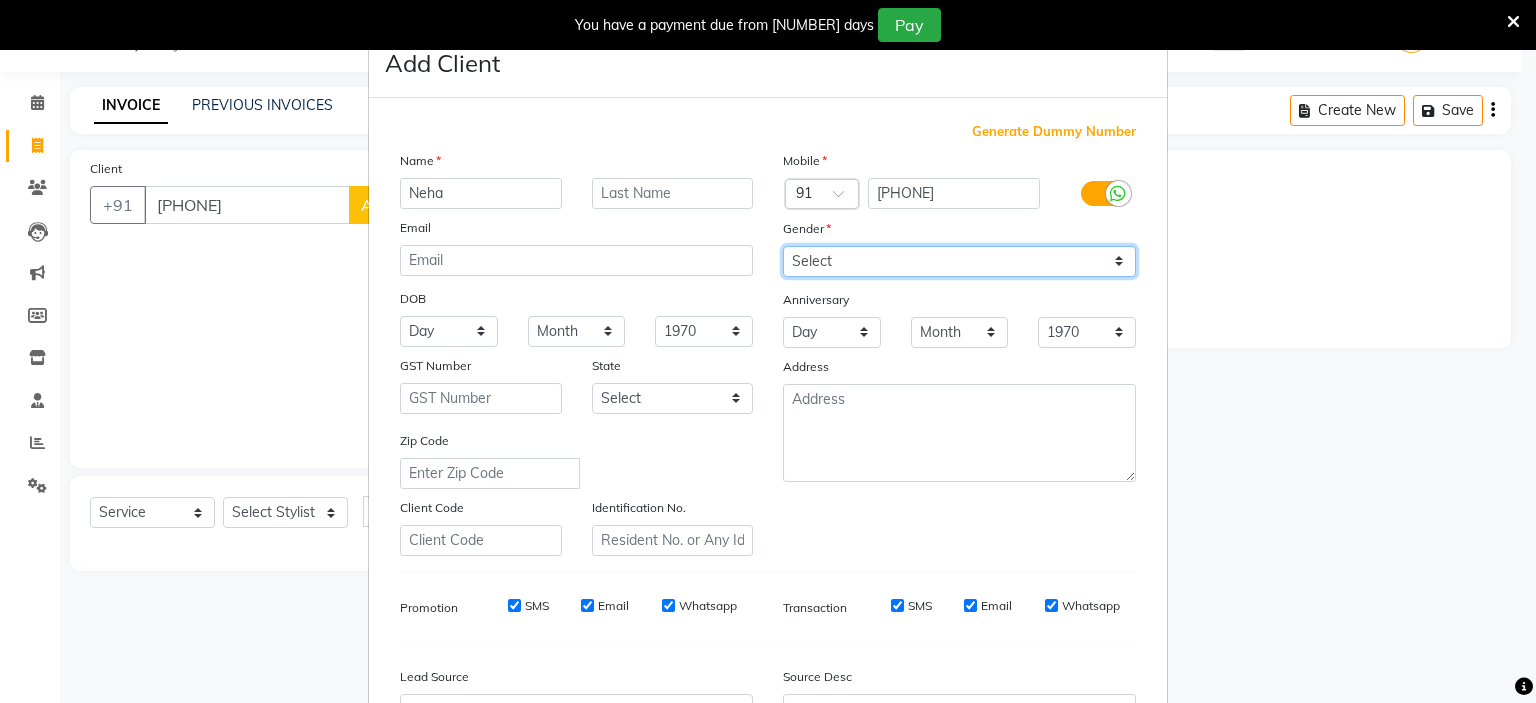 click on "Select Male Female Other Prefer Not To Say" at bounding box center (959, 261) 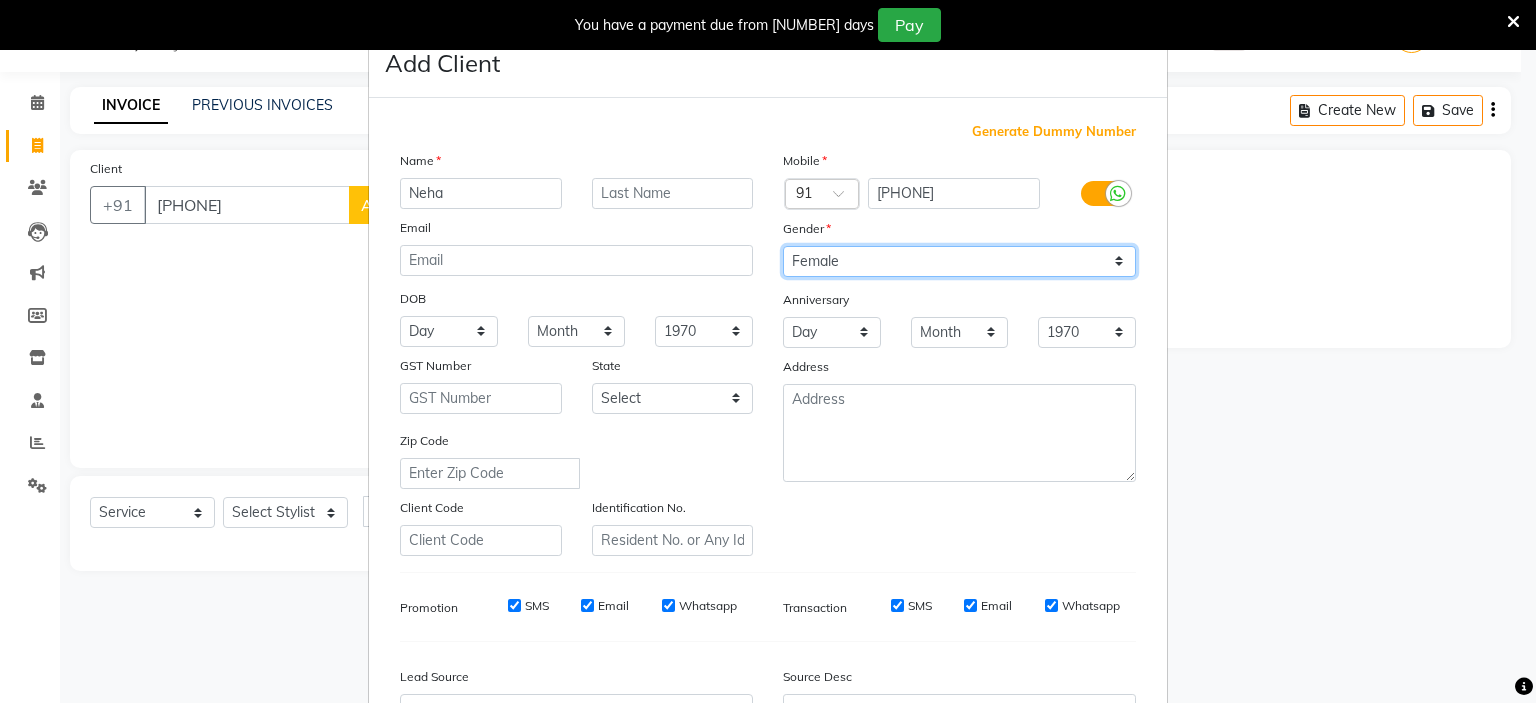 click on "Select Male Female Other Prefer Not To Say" at bounding box center (959, 261) 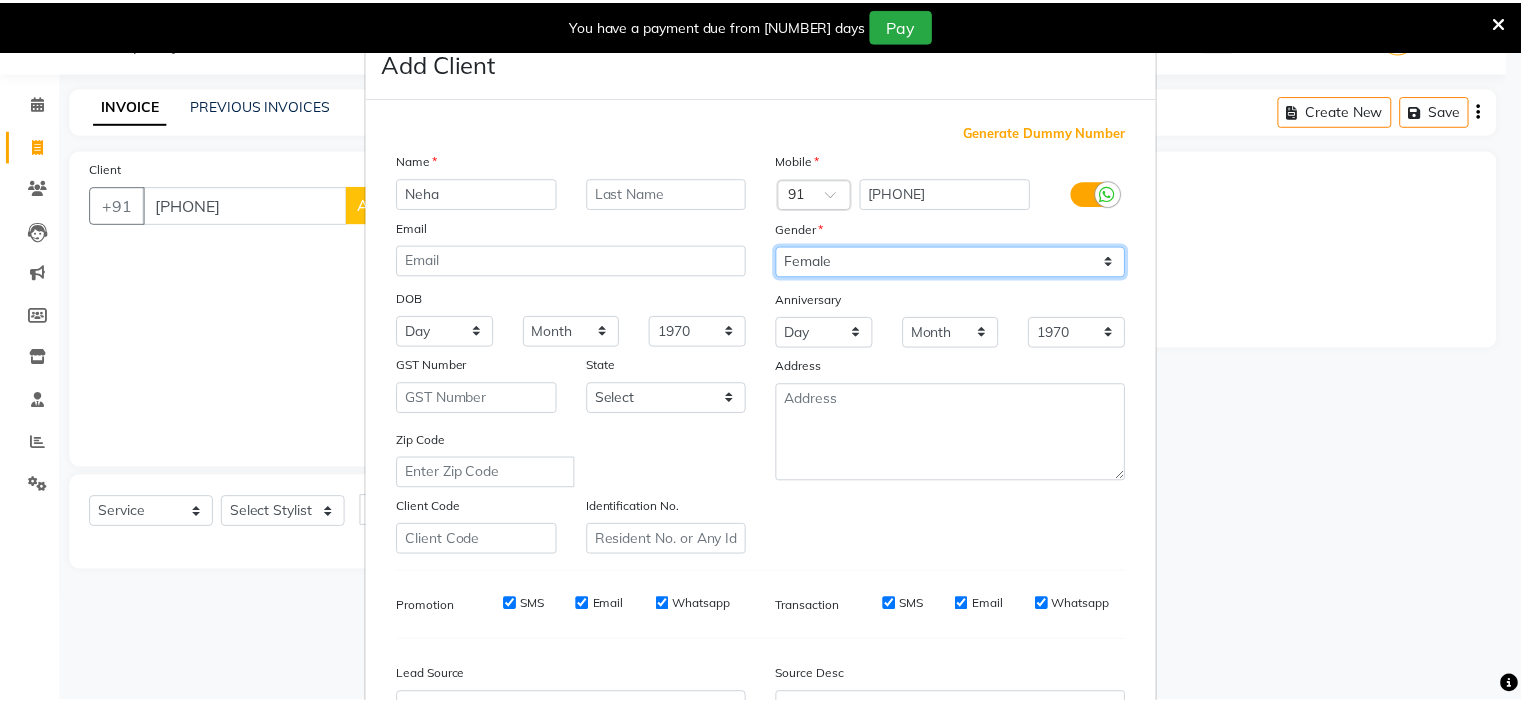 scroll, scrollTop: 229, scrollLeft: 0, axis: vertical 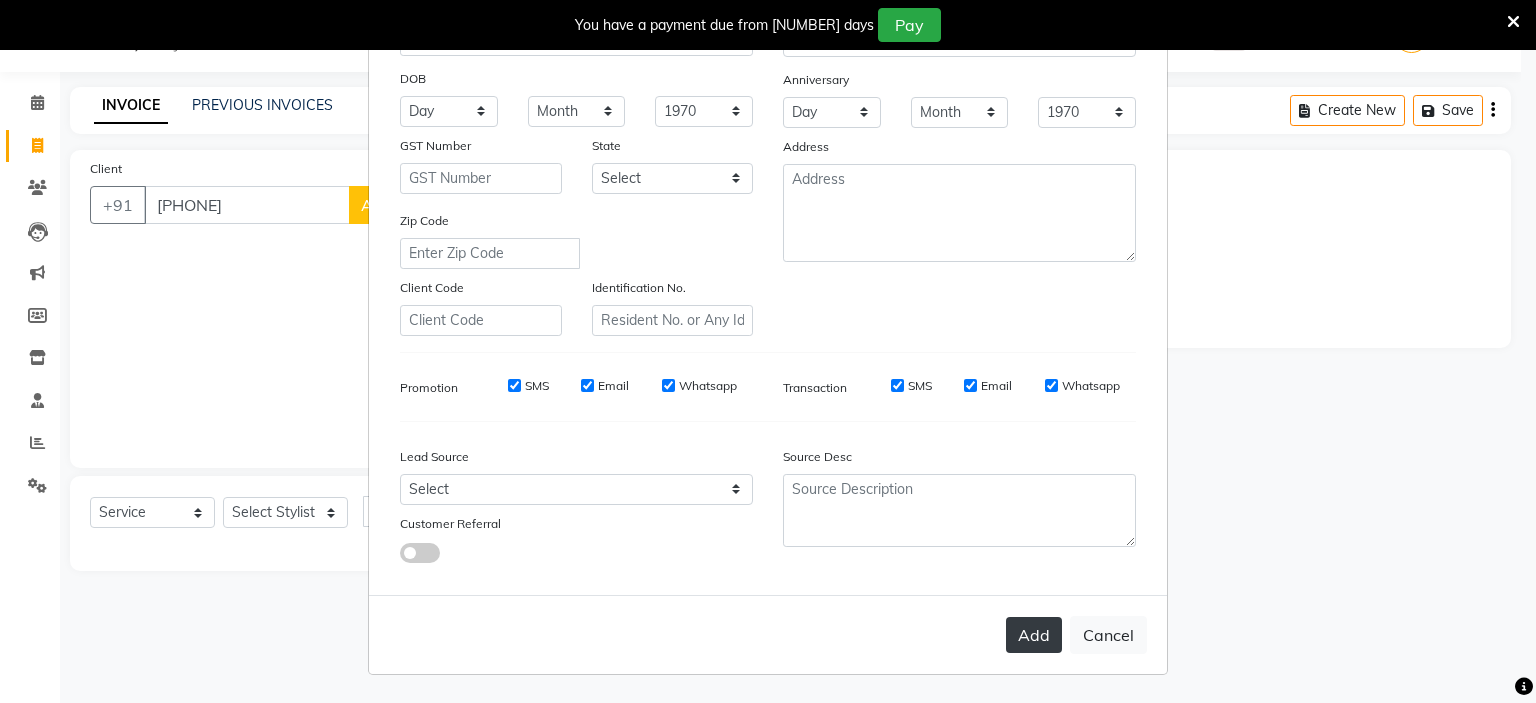 click on "Add" at bounding box center [1034, 635] 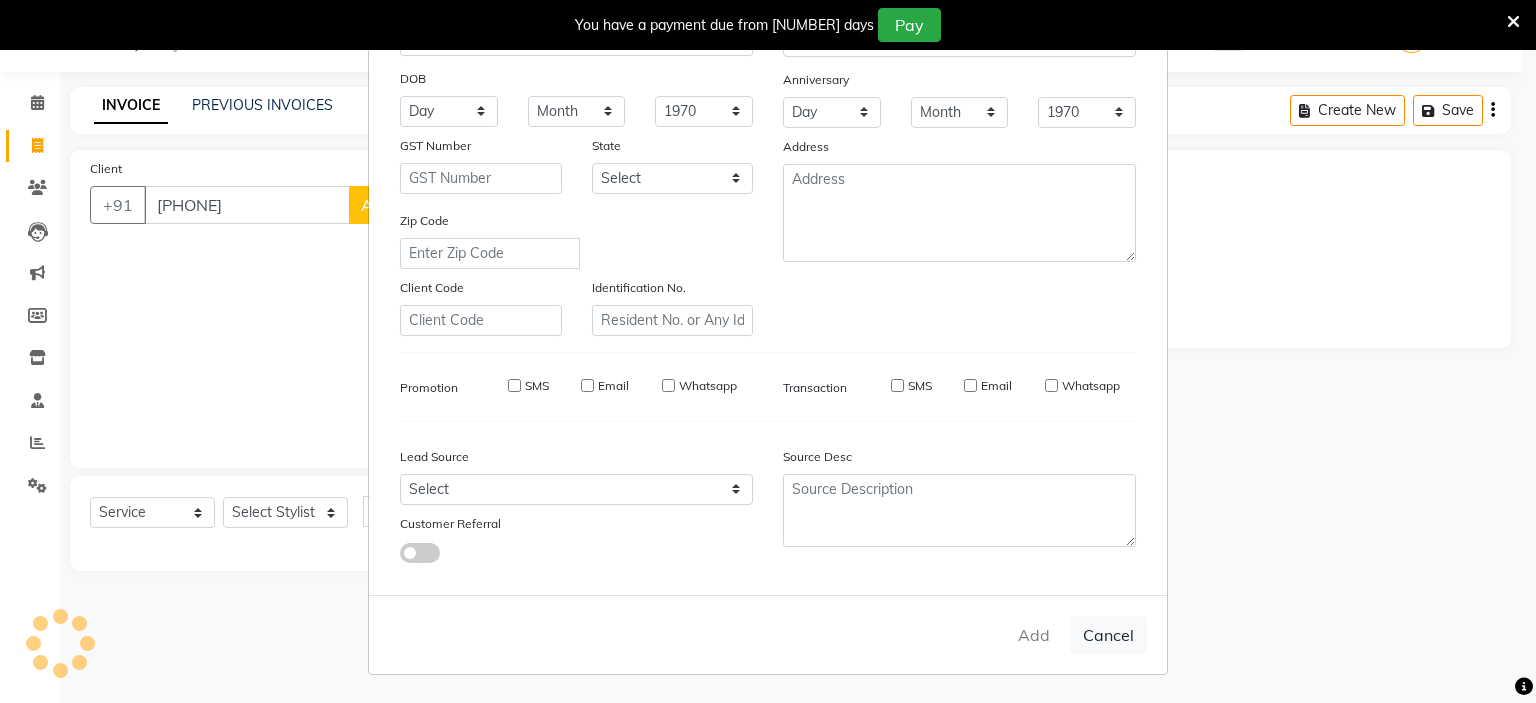 type 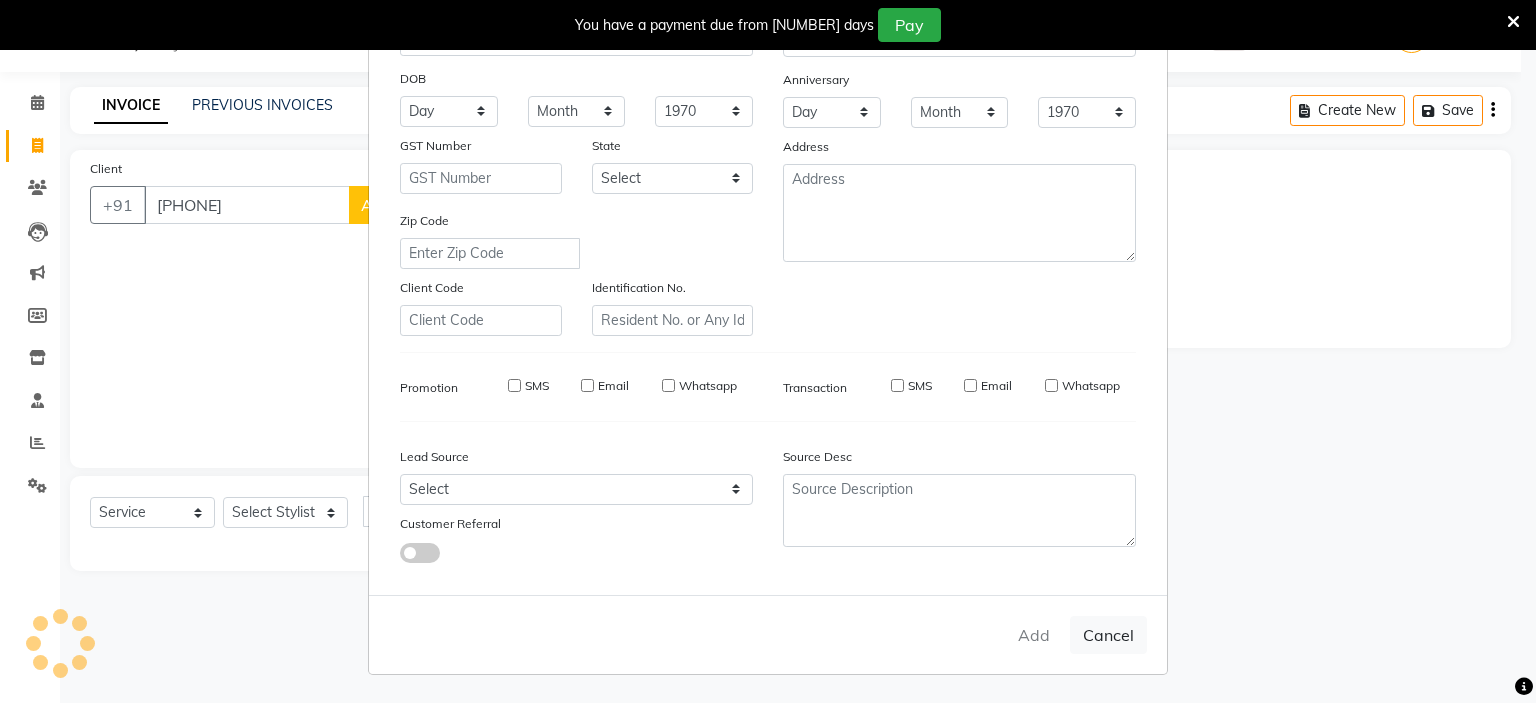 select 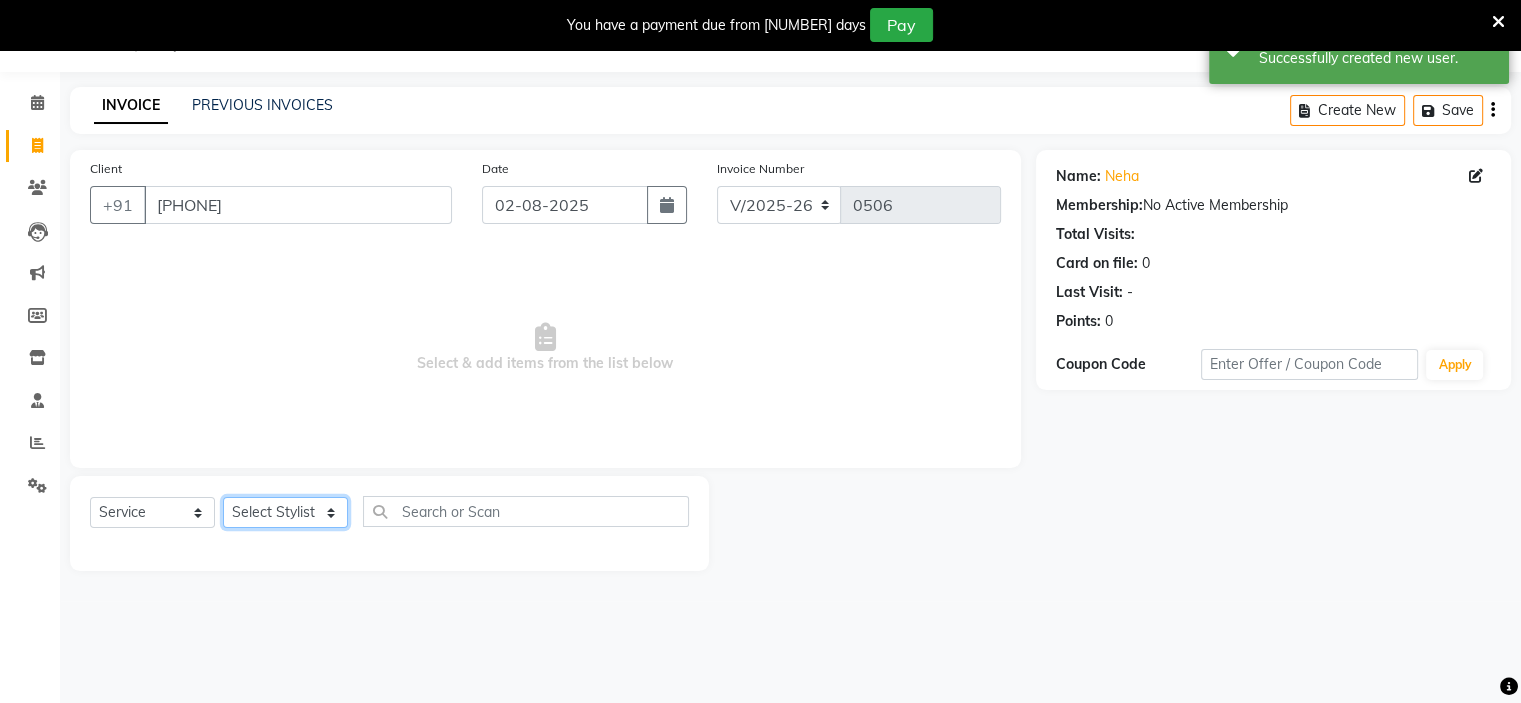 click on "Select Stylist [NAME] [NAME] [NAME] [NAME] [NAME]" 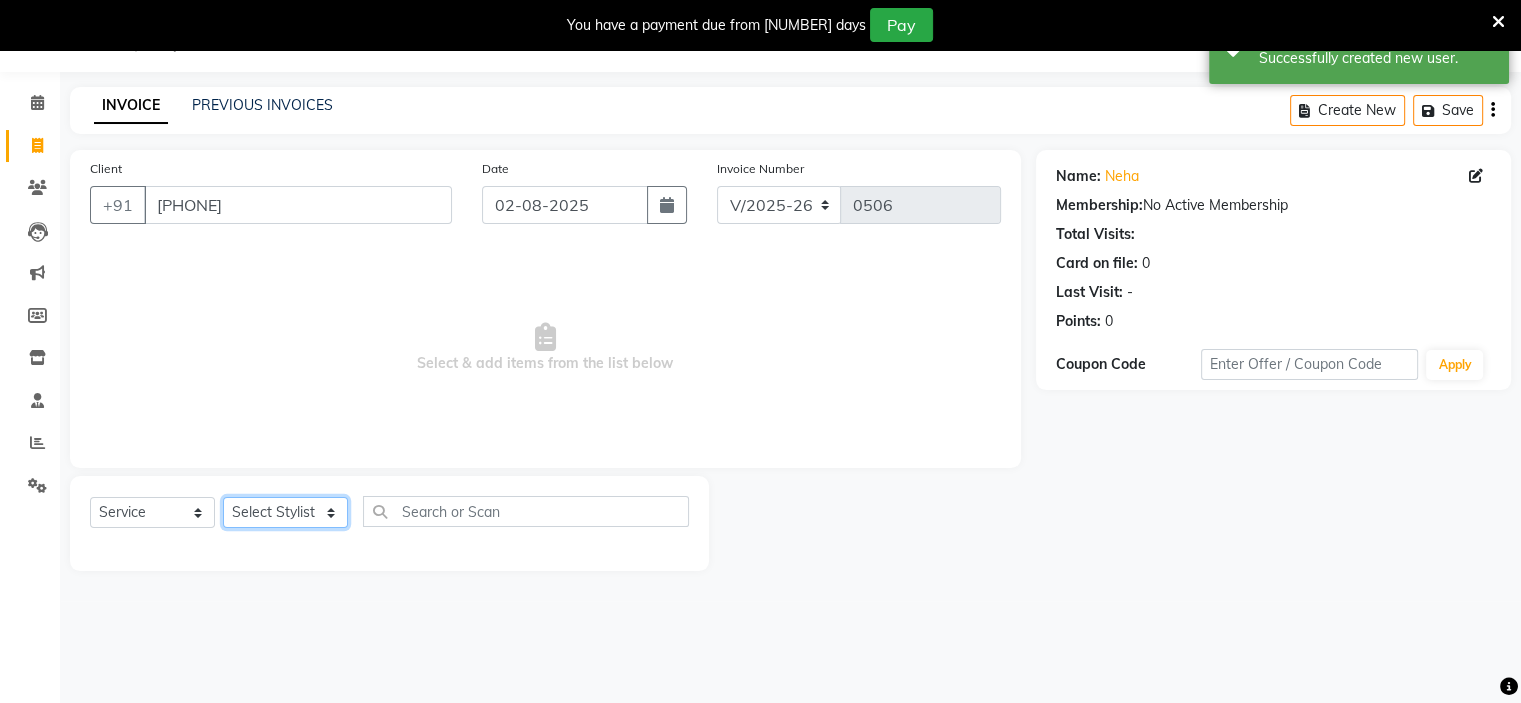 select on "36301" 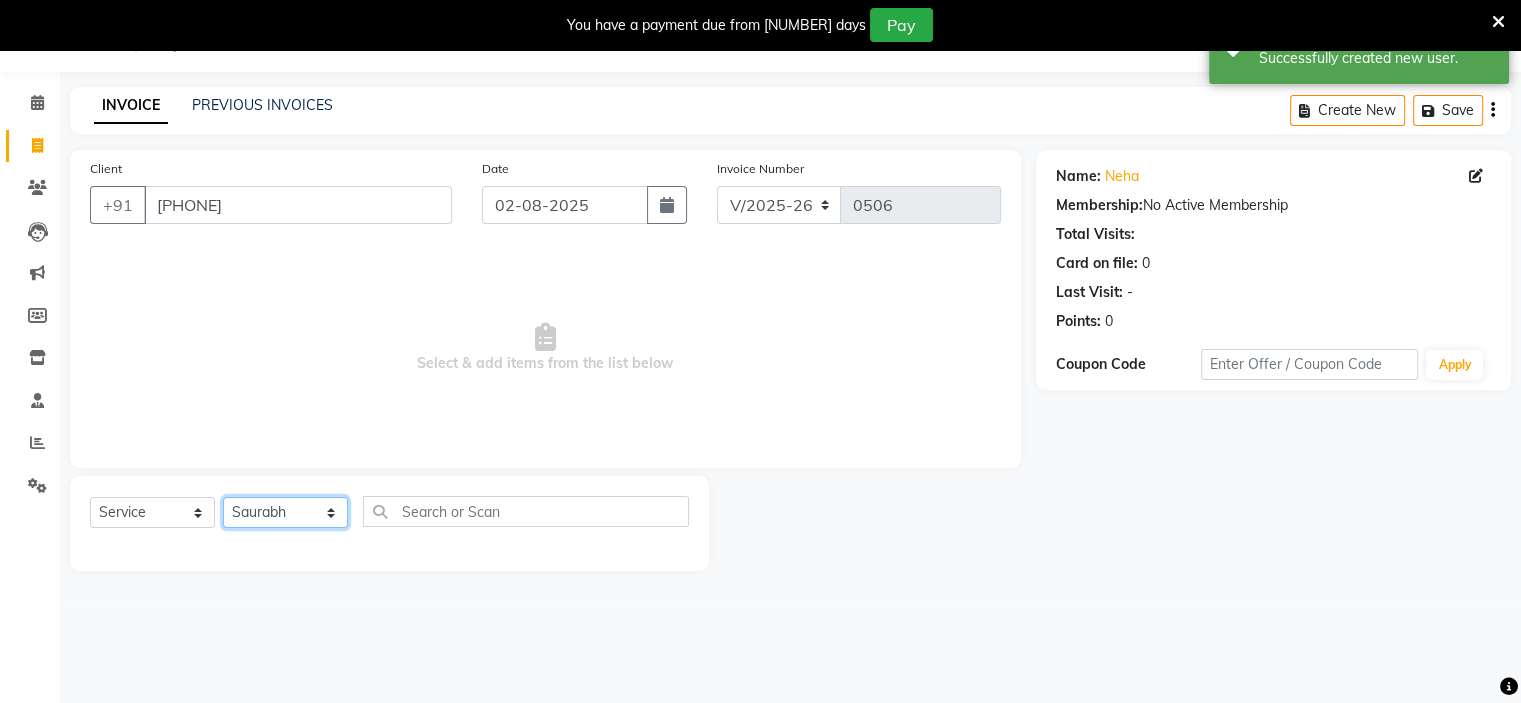 click on "Select Stylist [NAME] [NAME] [NAME] [NAME] [NAME]" 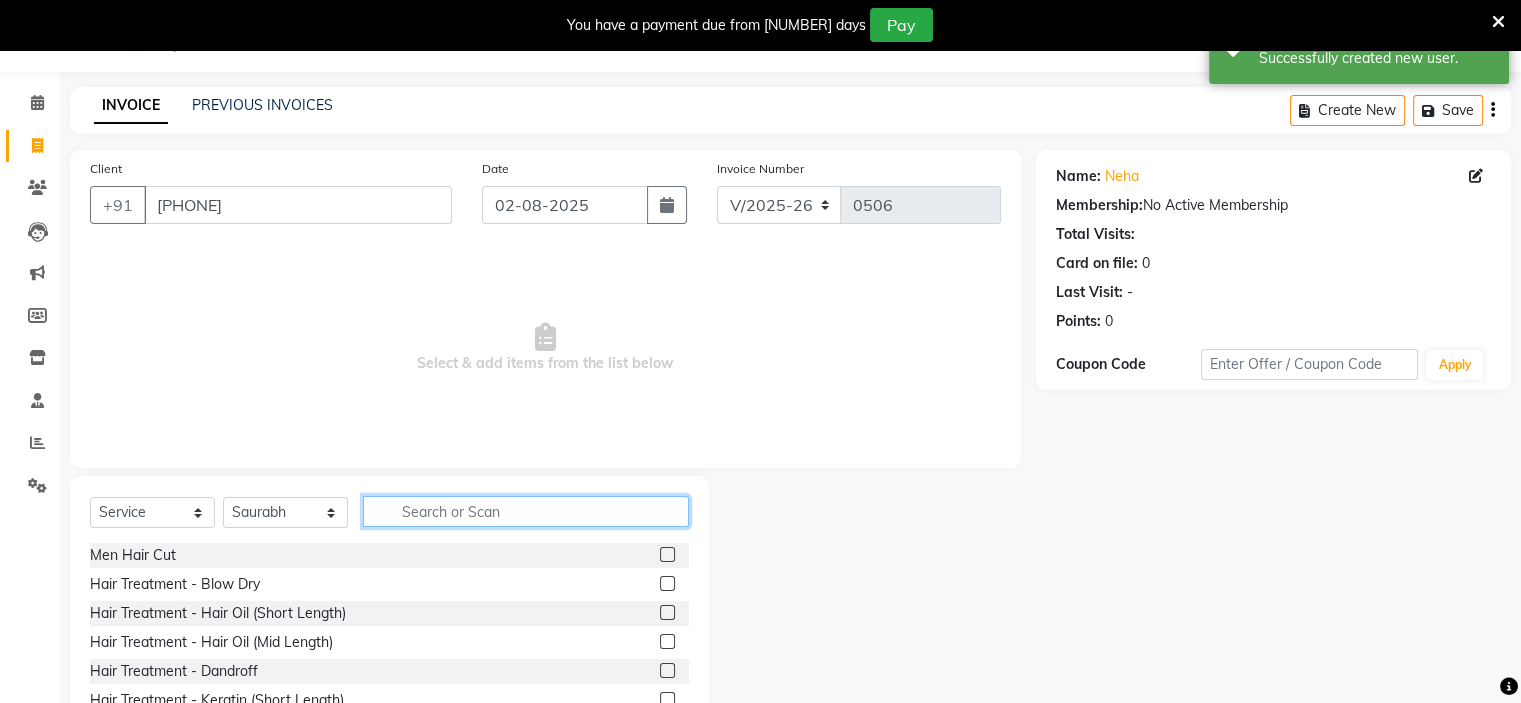 click 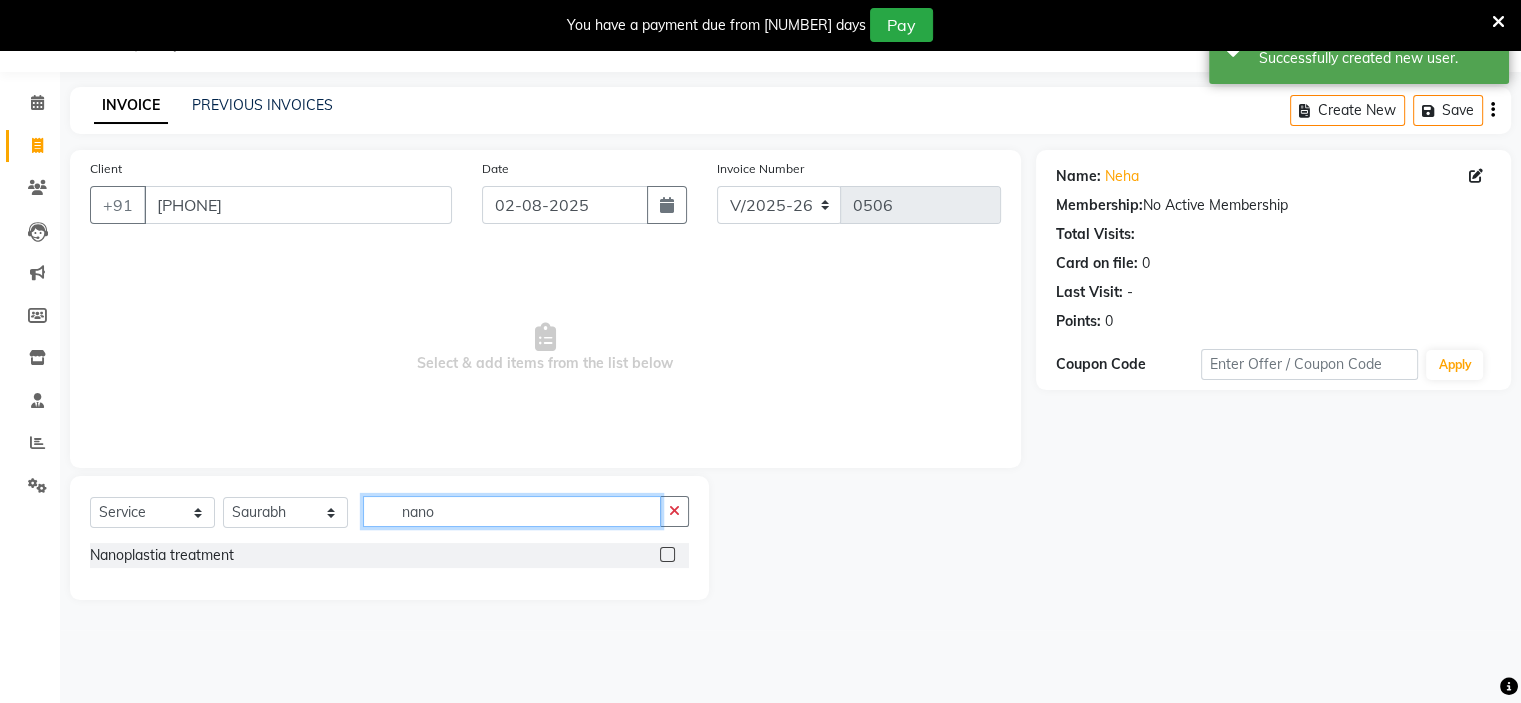 type on "nano" 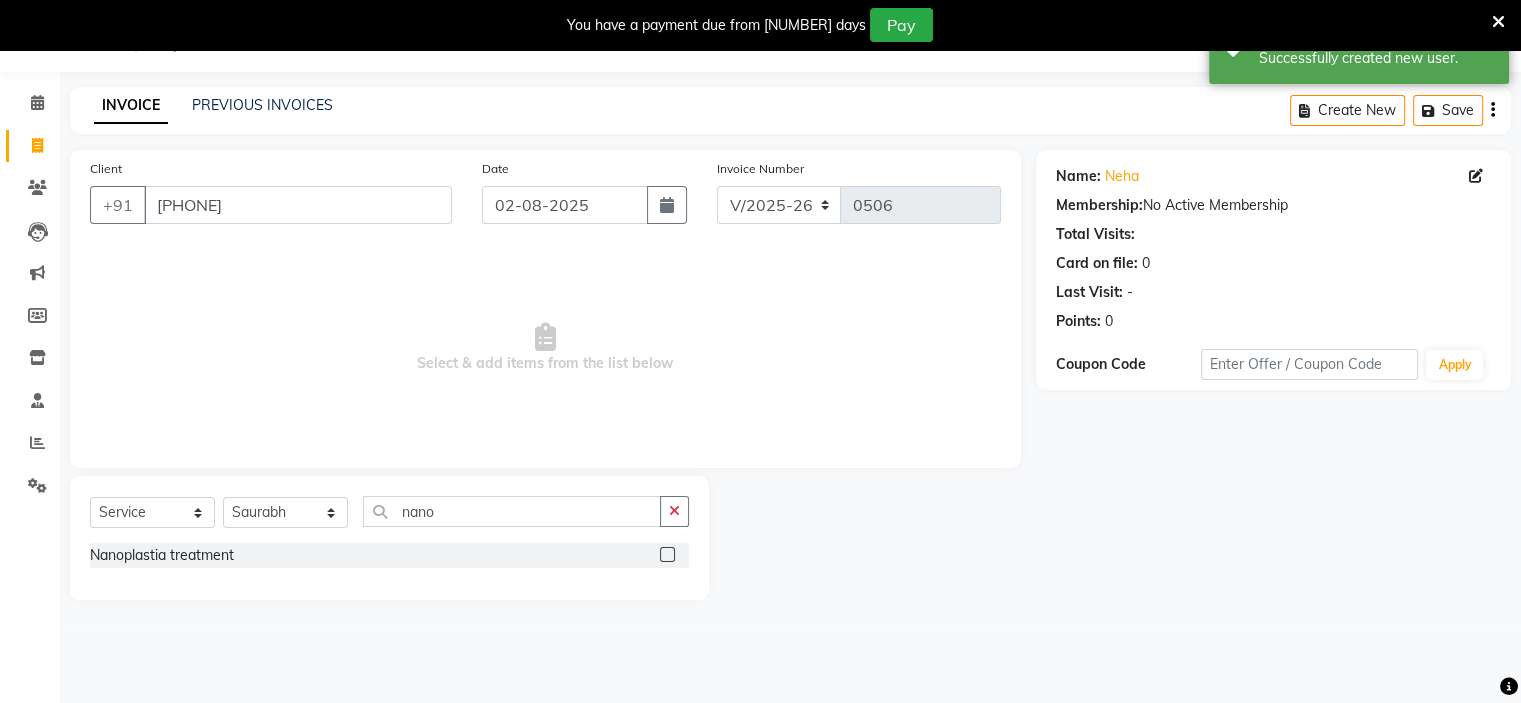 click 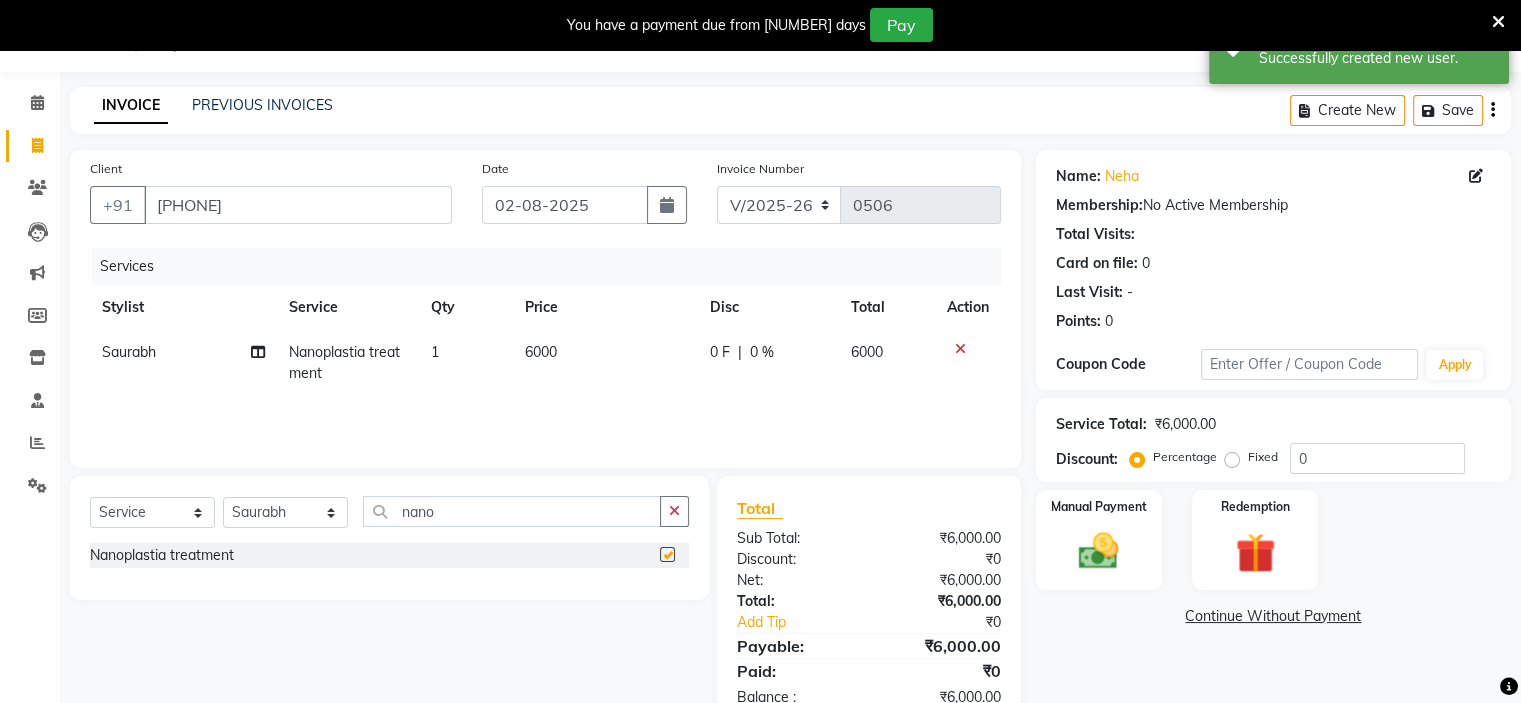 checkbox on "false" 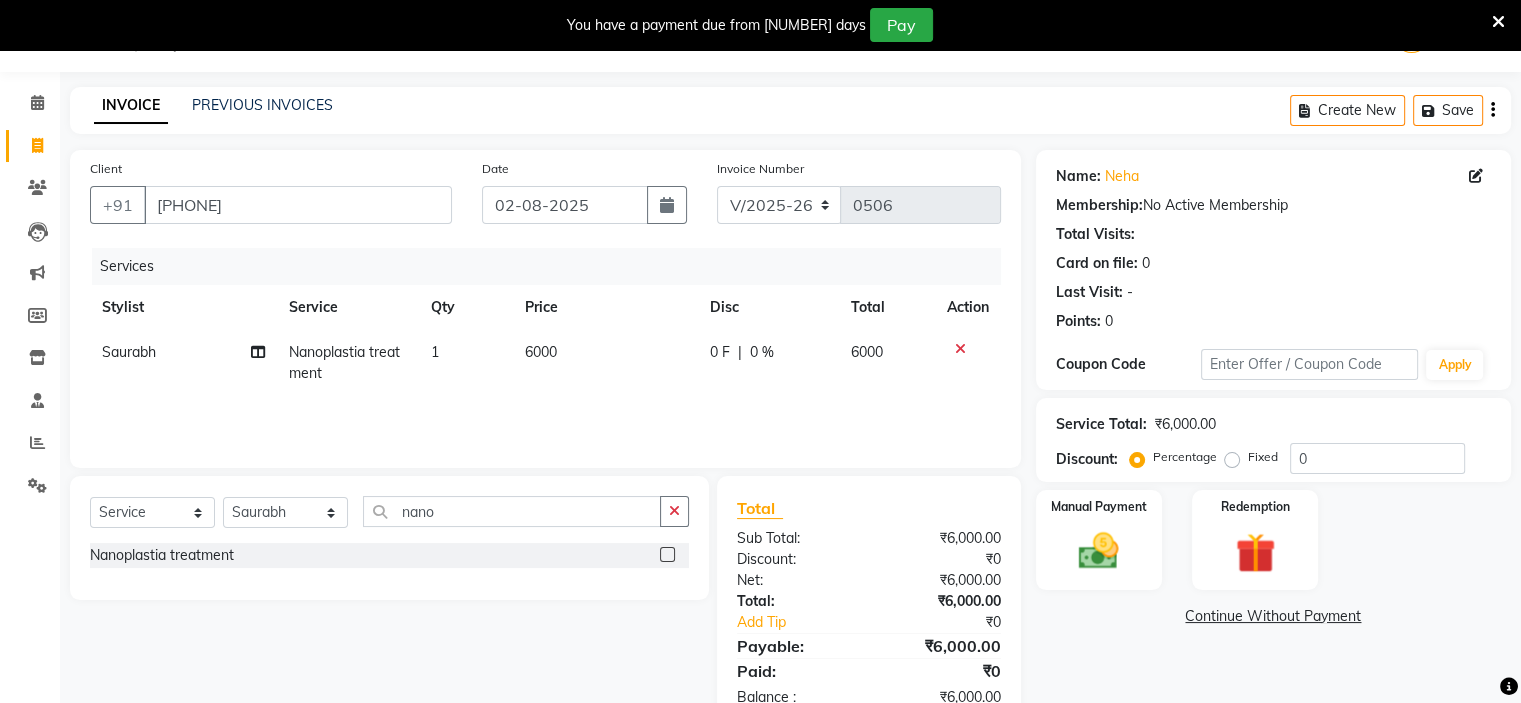 click on "0 F" 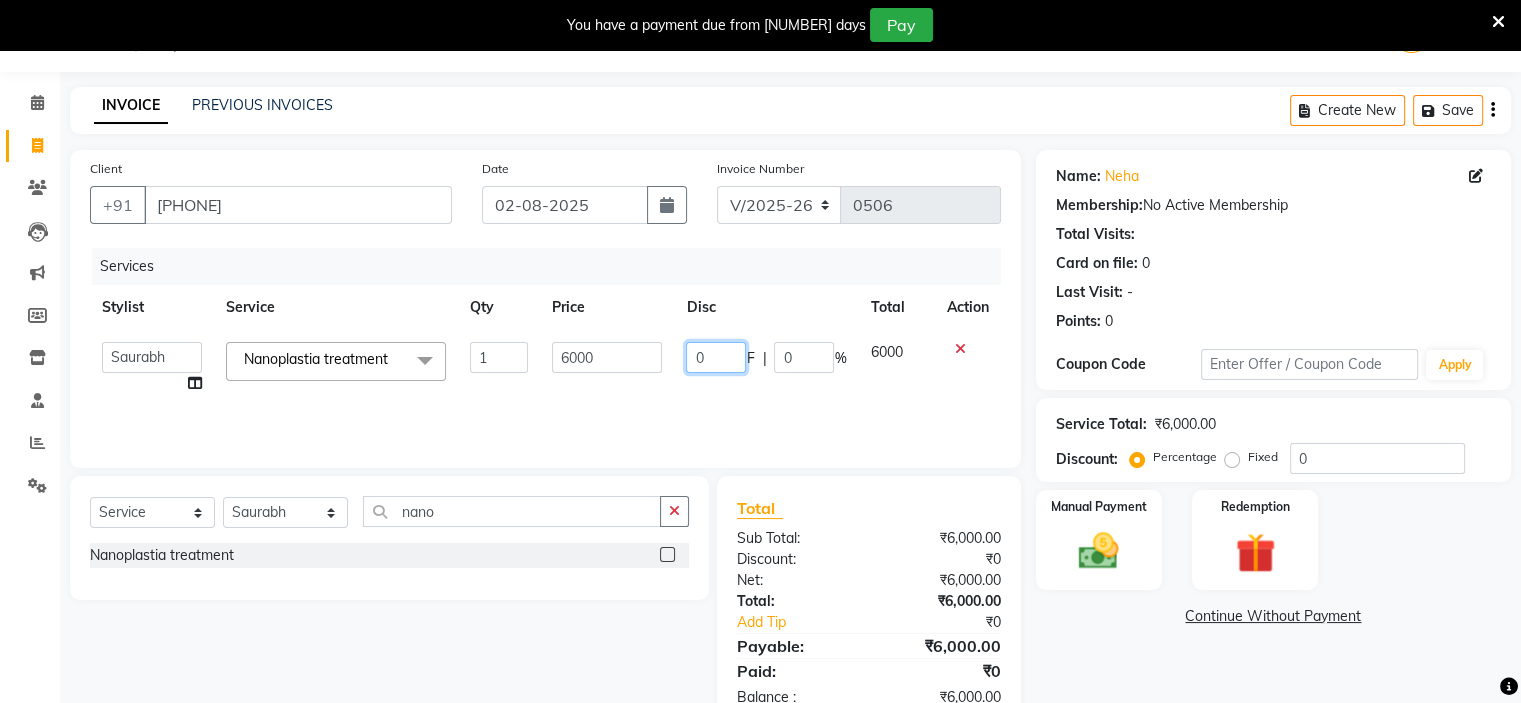 click on "0" 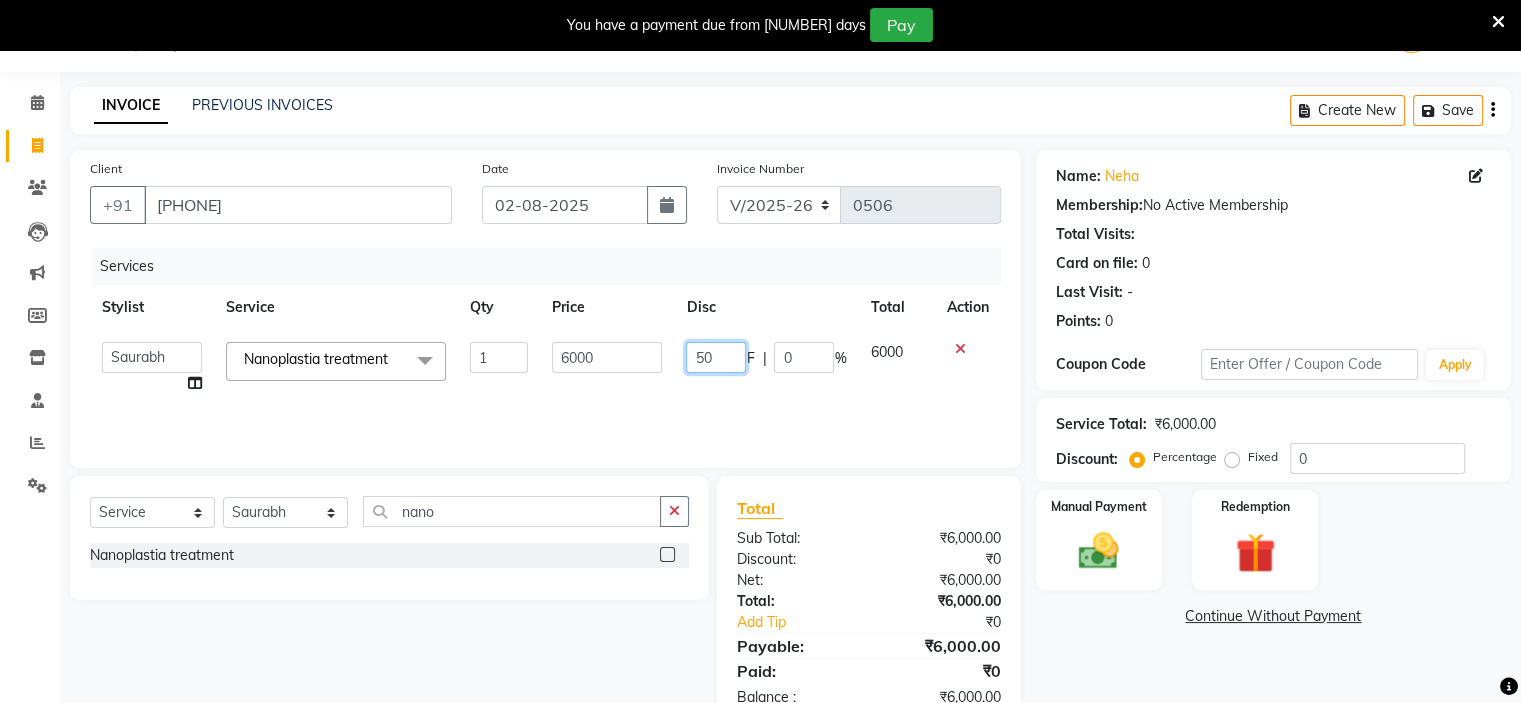 type on "500" 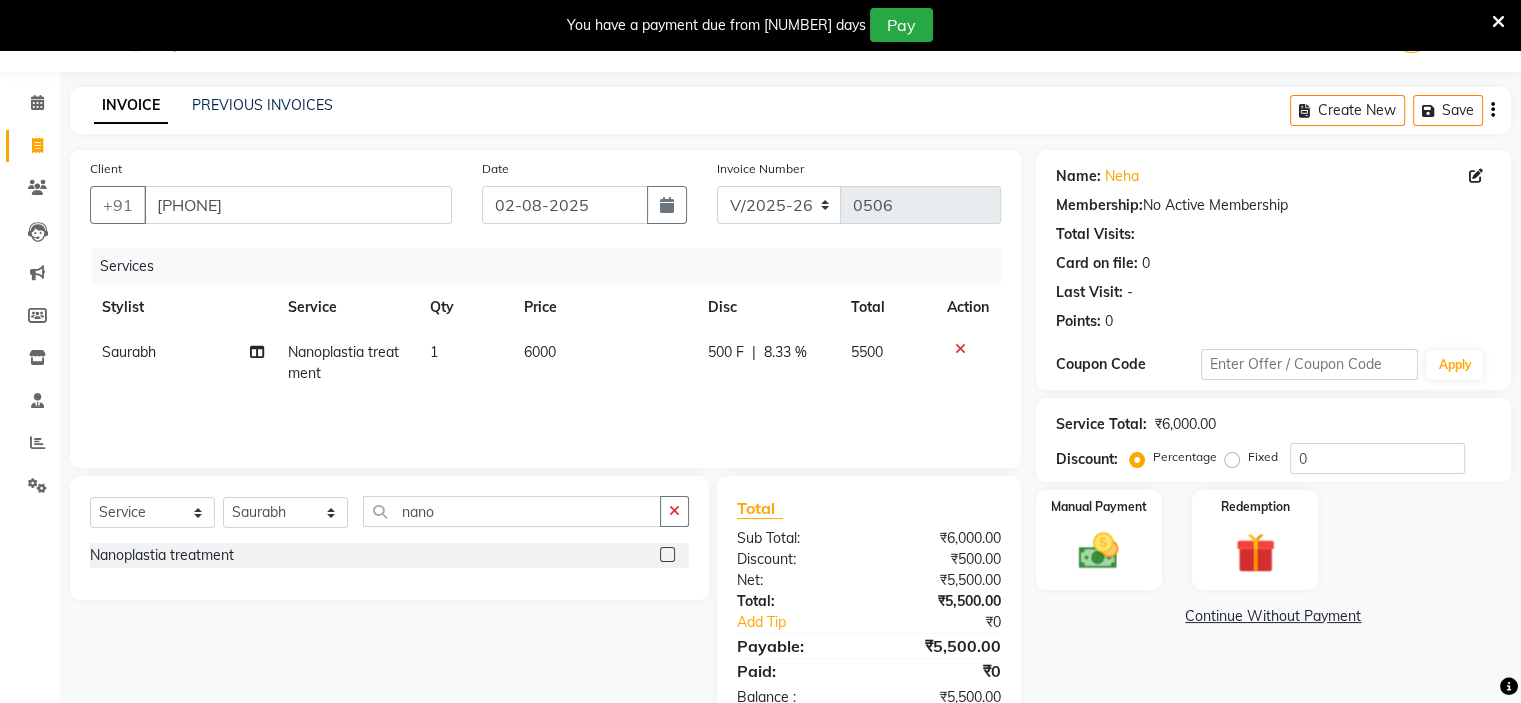 click on "Name: [NAME] Membership: No Active Membership Total Visits: Card on file: 0 Last Visit: - Points: 0 Coupon Code Apply Service Total: [CURRENCY][AMOUNT] Discount: Percentage Fixed 0 Manual Payment Redemption Continue Without Payment" 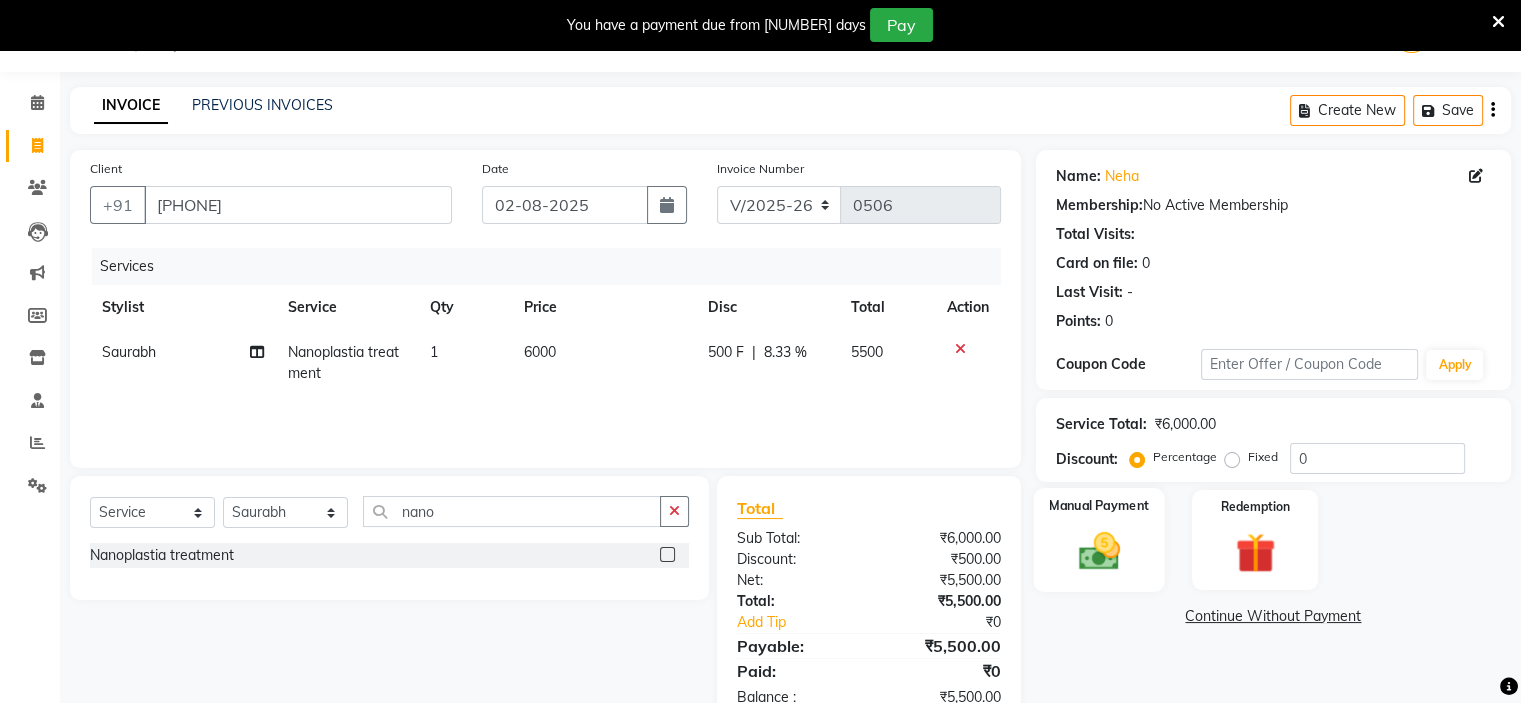 click 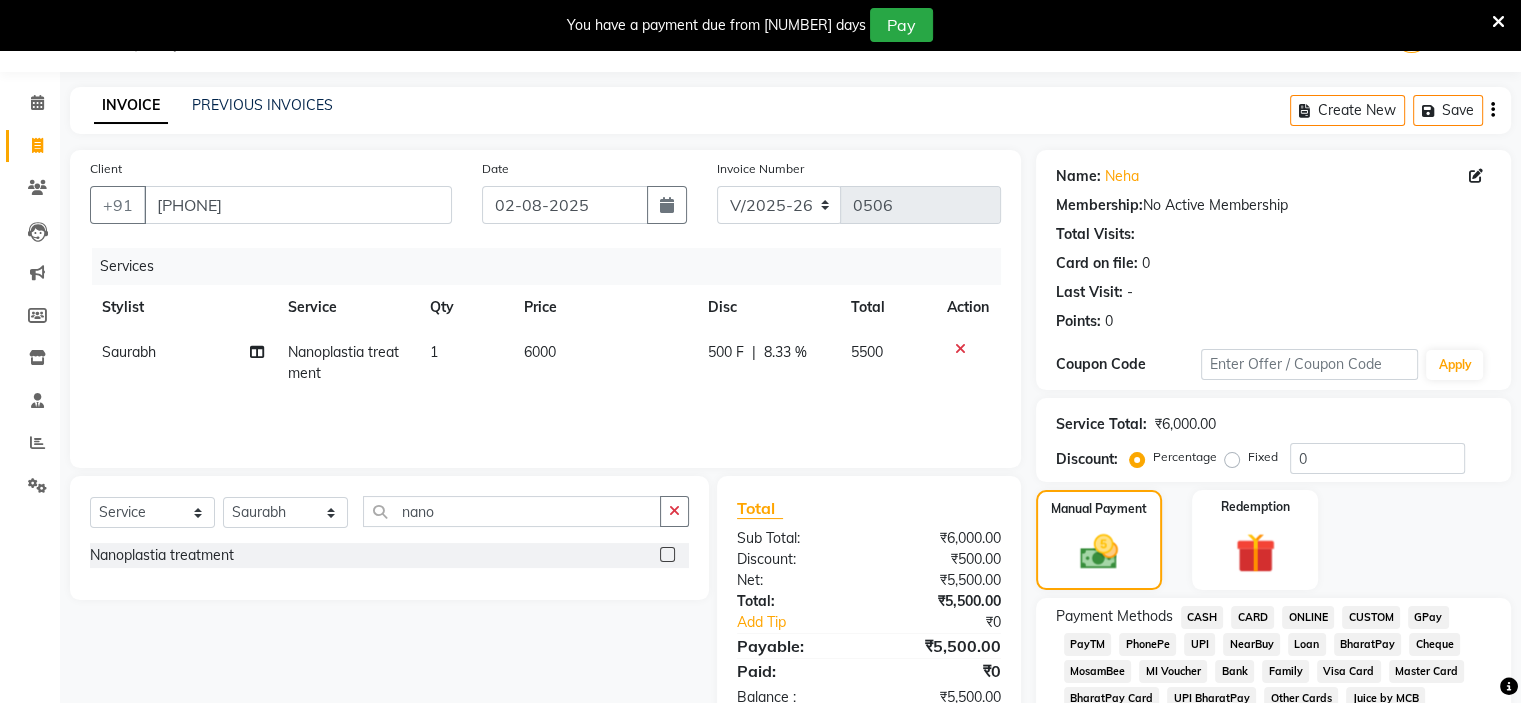 click on "ONLINE" 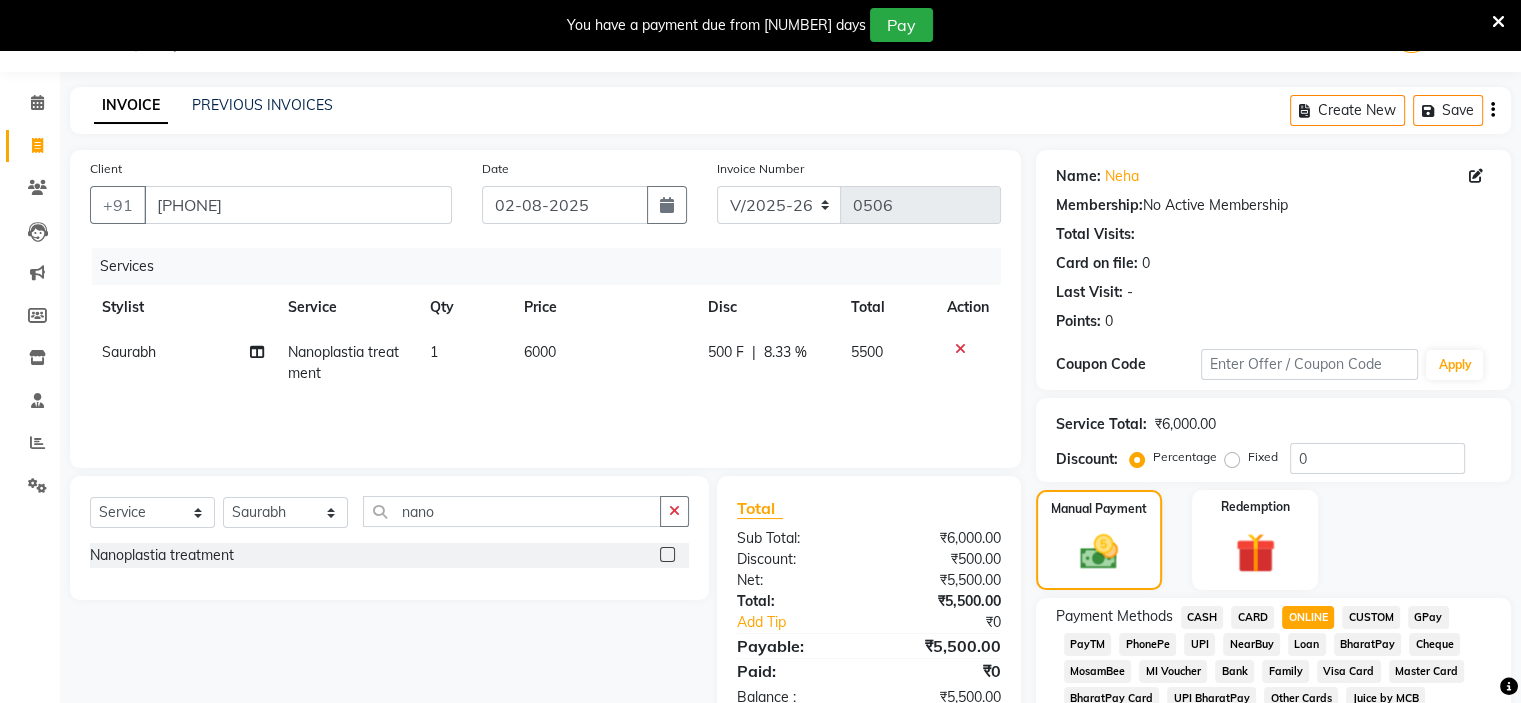 scroll, scrollTop: 770, scrollLeft: 0, axis: vertical 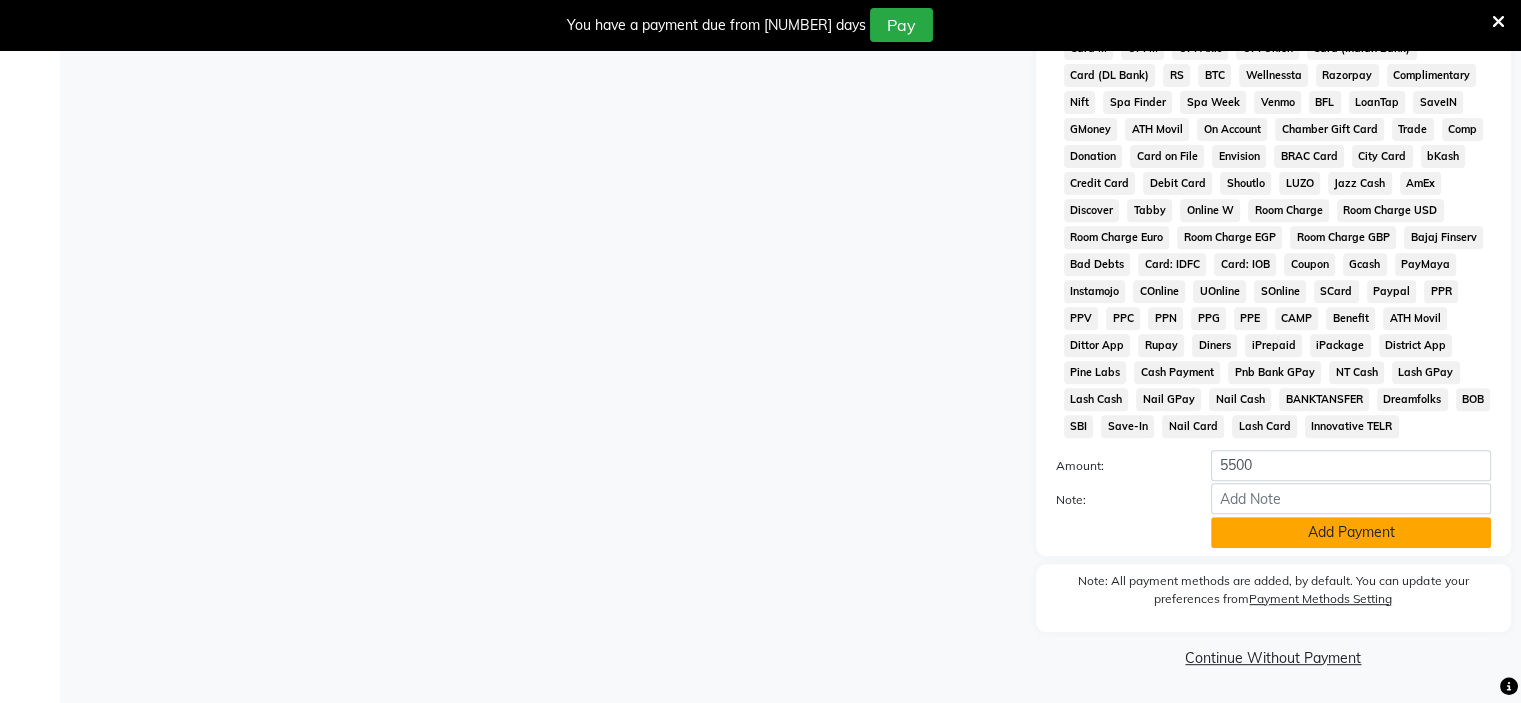 click on "Add Payment" 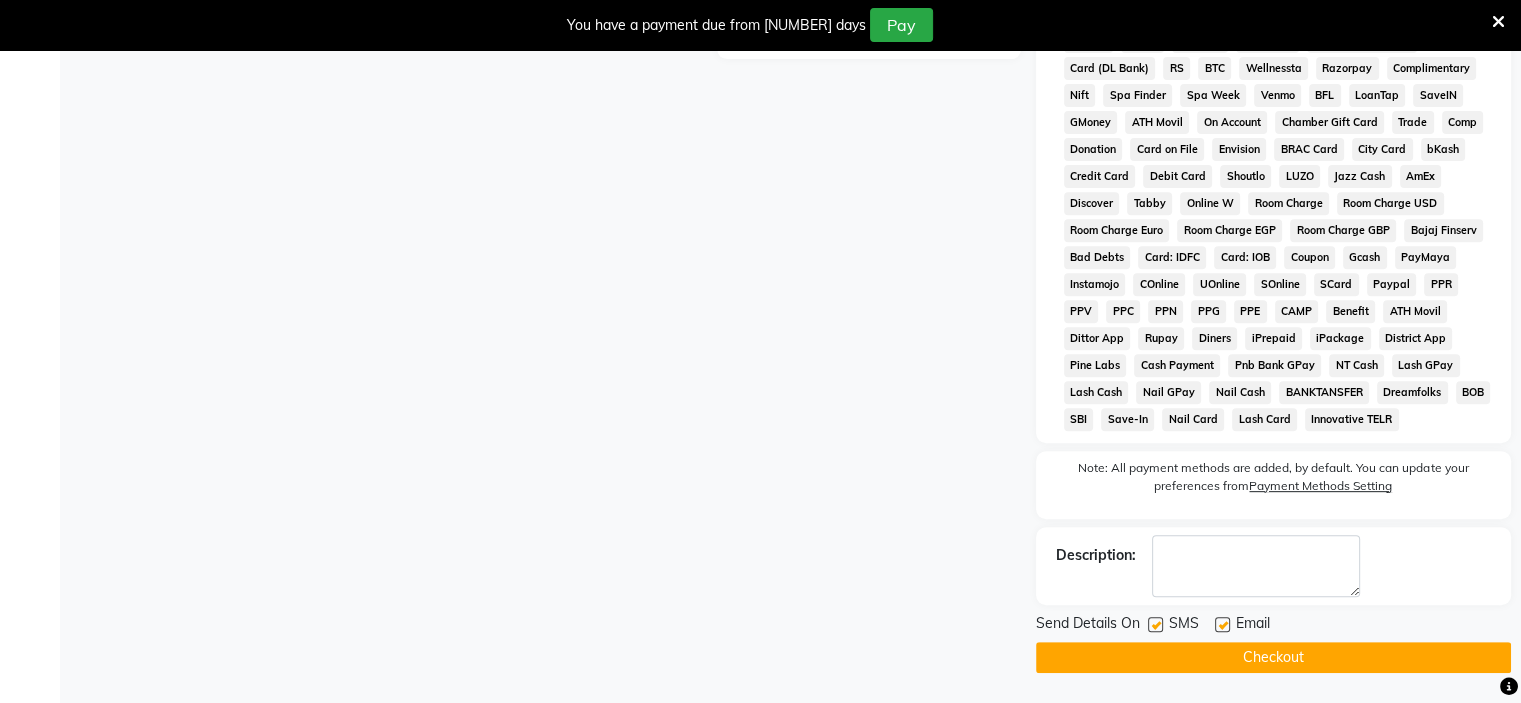 click on "Checkout" 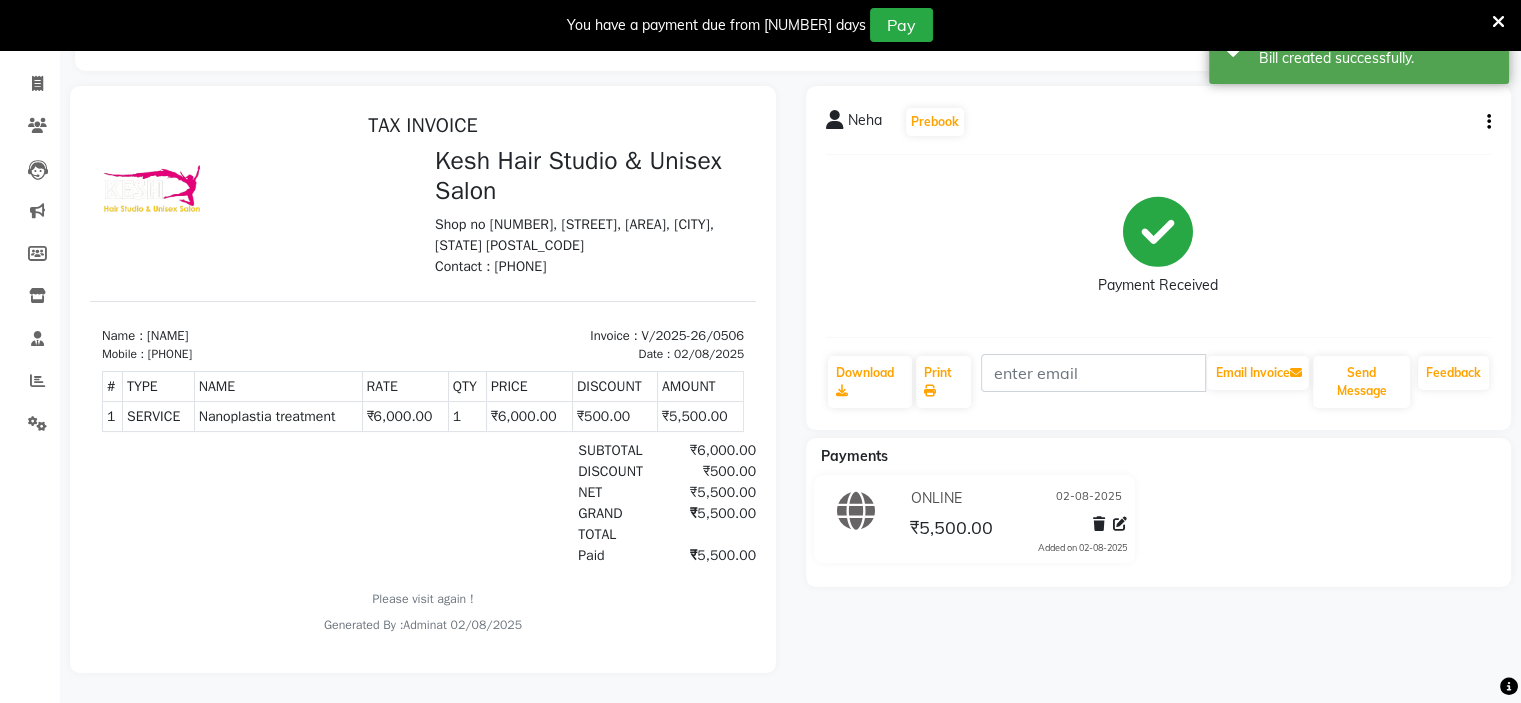 scroll, scrollTop: 0, scrollLeft: 0, axis: both 